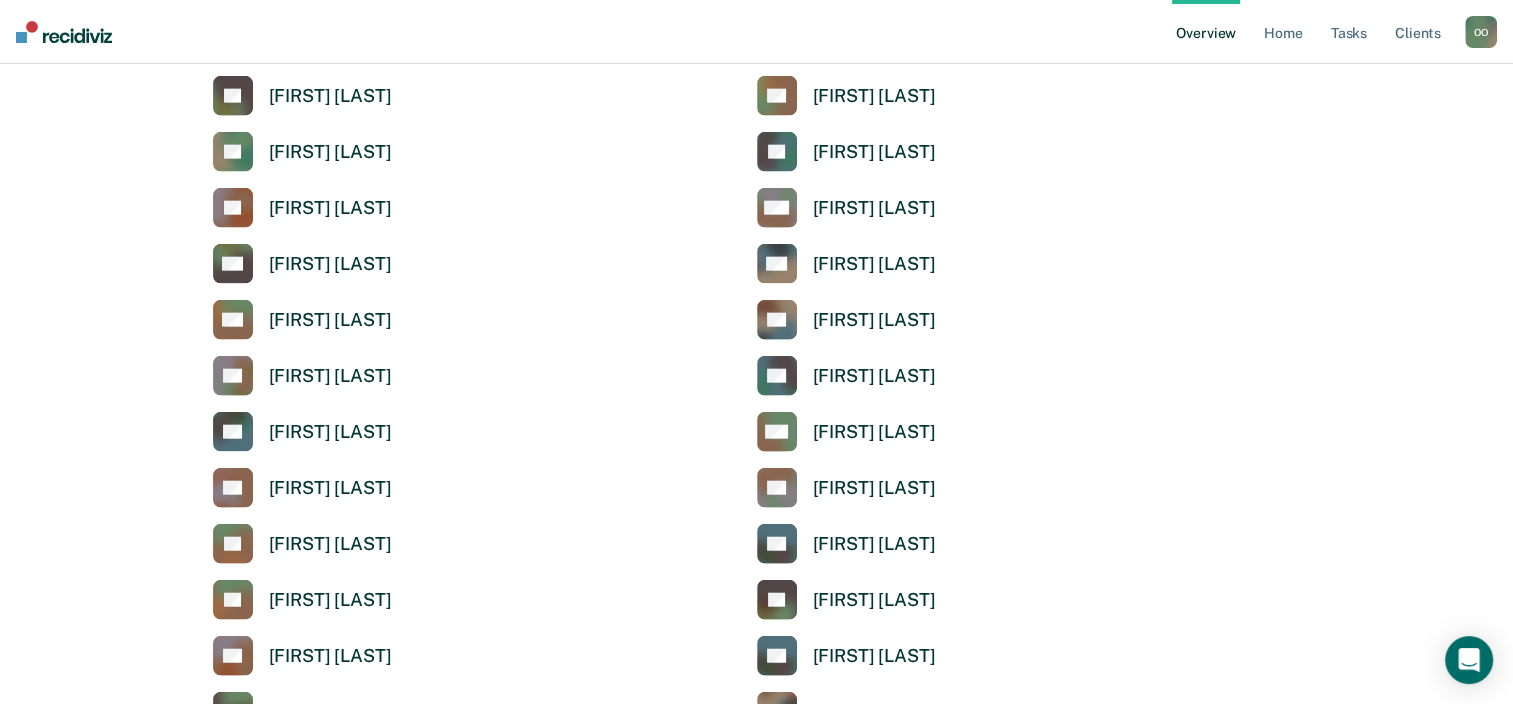 scroll, scrollTop: 4700, scrollLeft: 0, axis: vertical 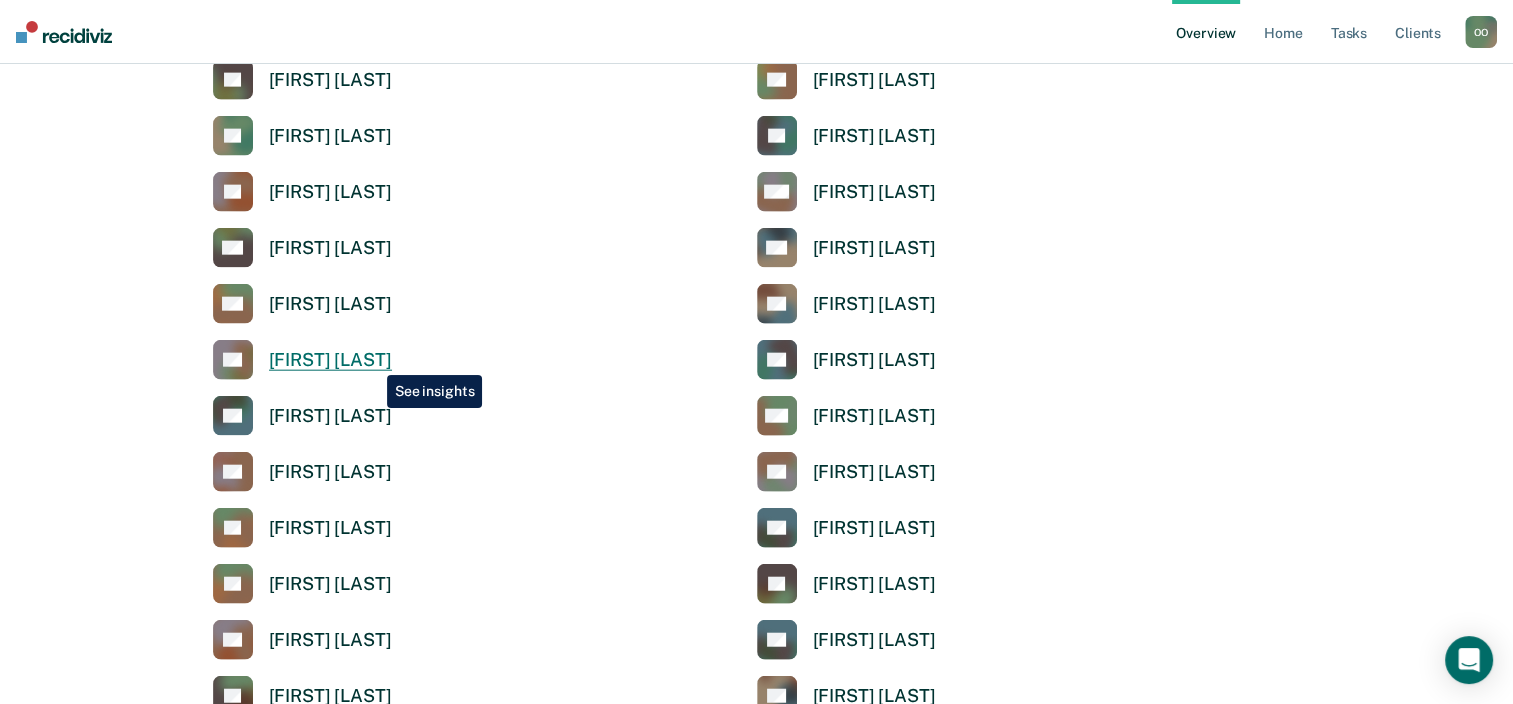 click on "[FIRST] [LAST]" at bounding box center (330, 360) 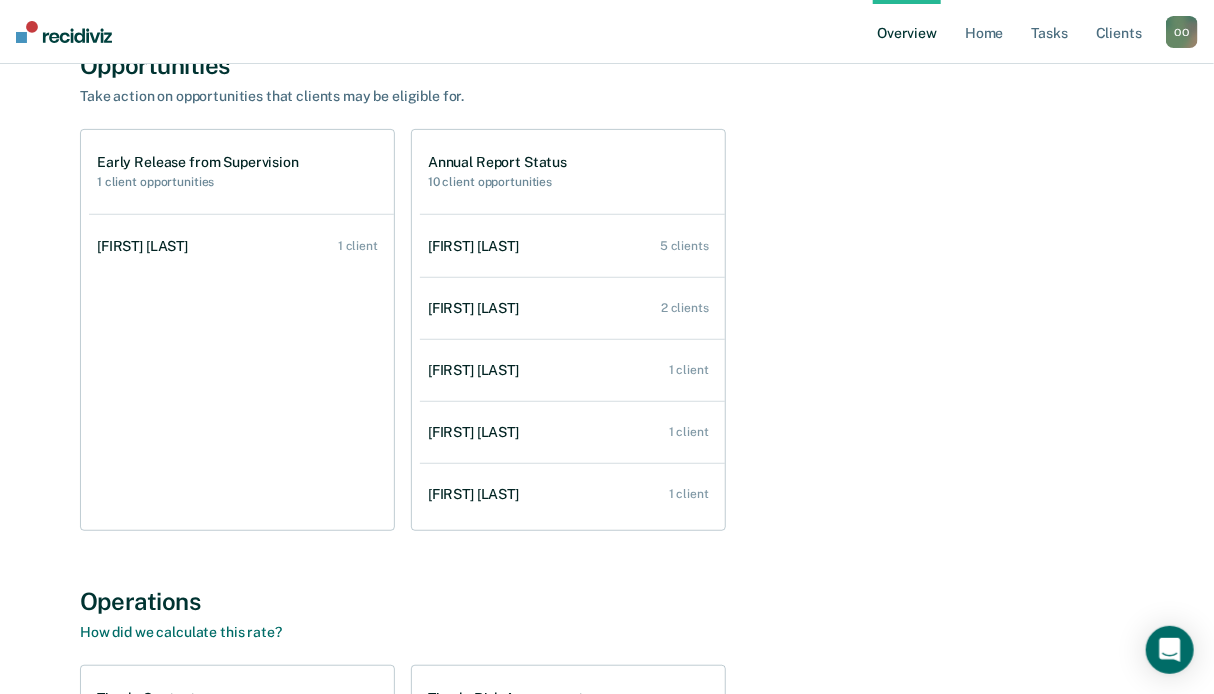 scroll, scrollTop: 200, scrollLeft: 0, axis: vertical 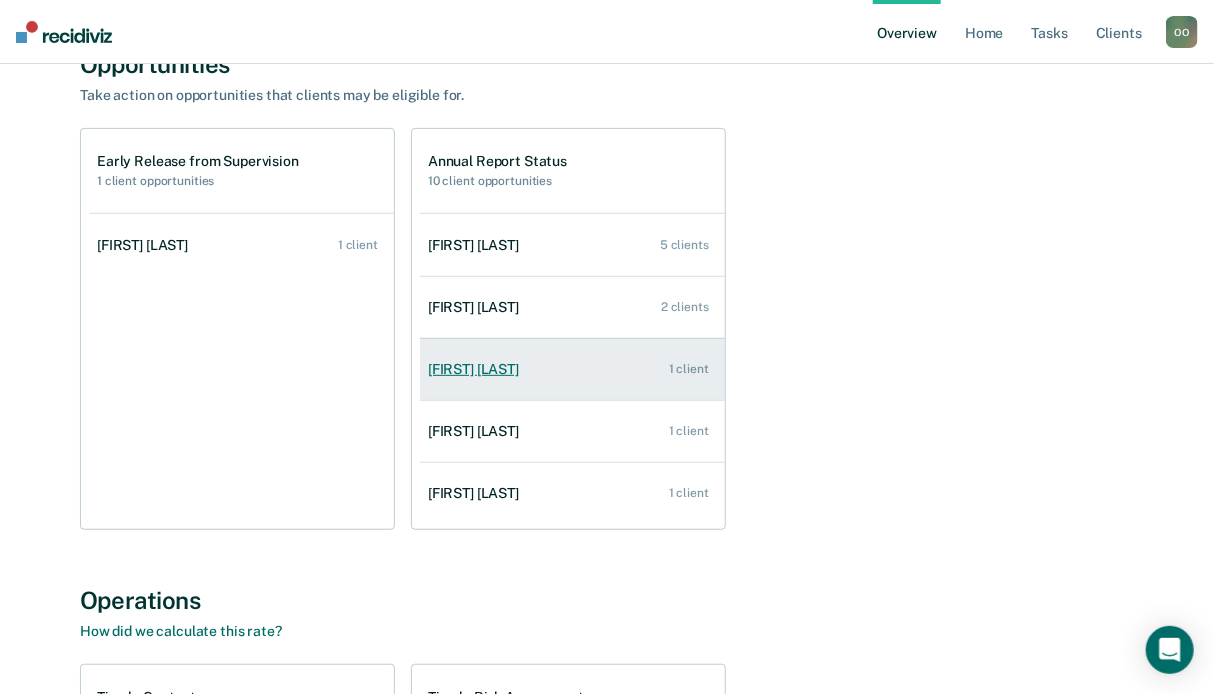 click on "[FIRST] [LAST]" at bounding box center (477, 369) 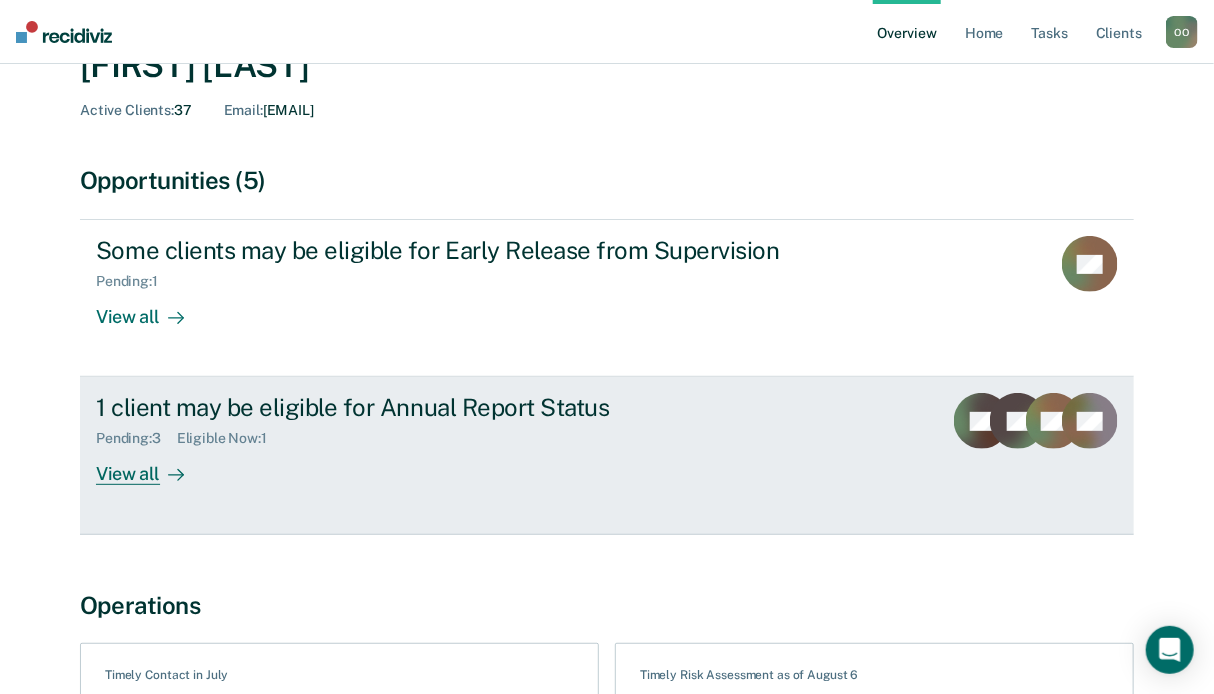 scroll, scrollTop: 200, scrollLeft: 0, axis: vertical 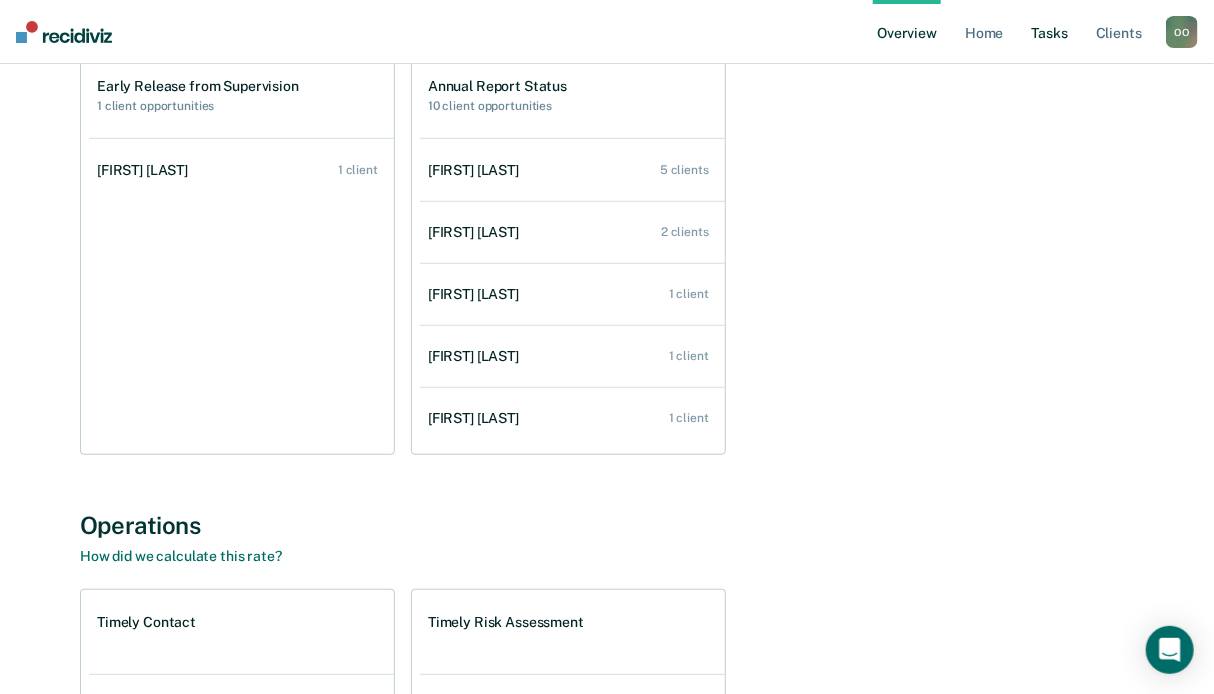 click on "Tasks" at bounding box center [1050, 32] 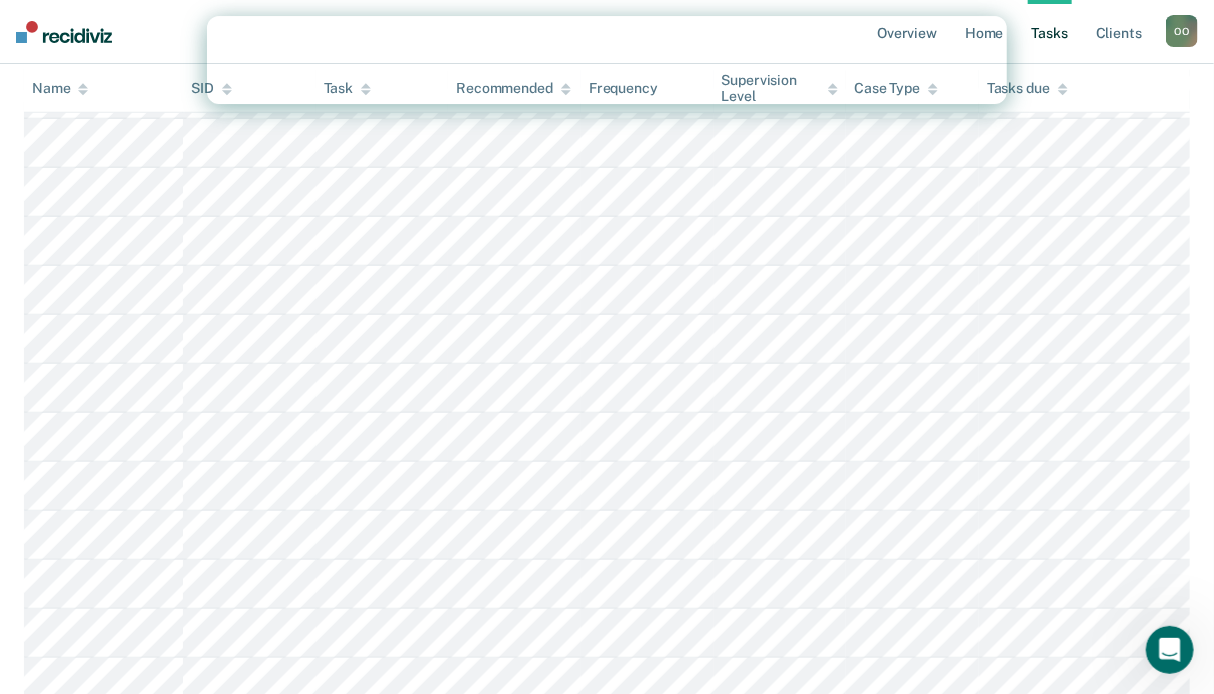 scroll, scrollTop: 400, scrollLeft: 0, axis: vertical 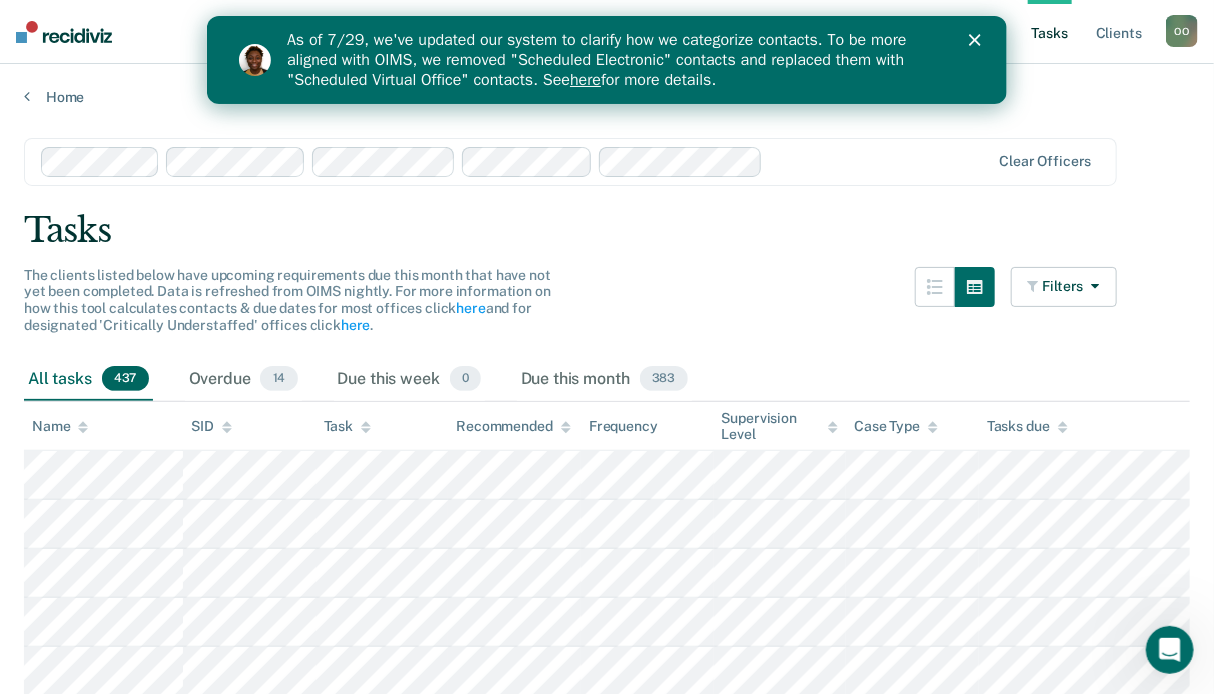 click 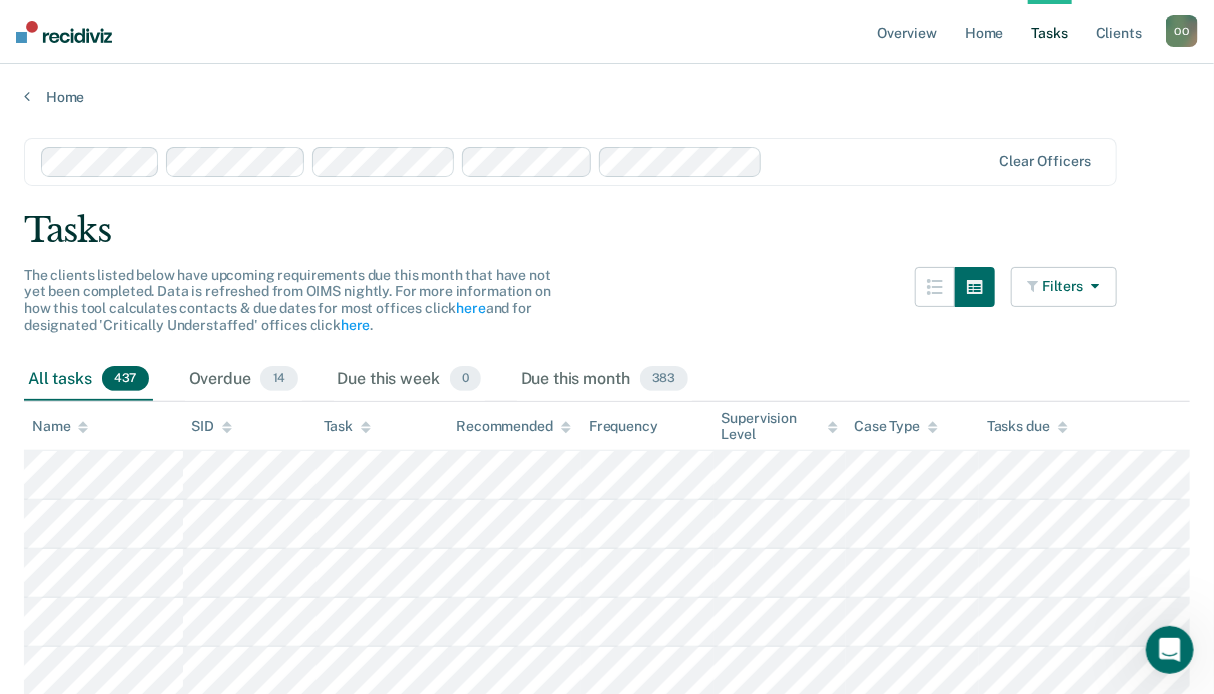 click at bounding box center (1092, 286) 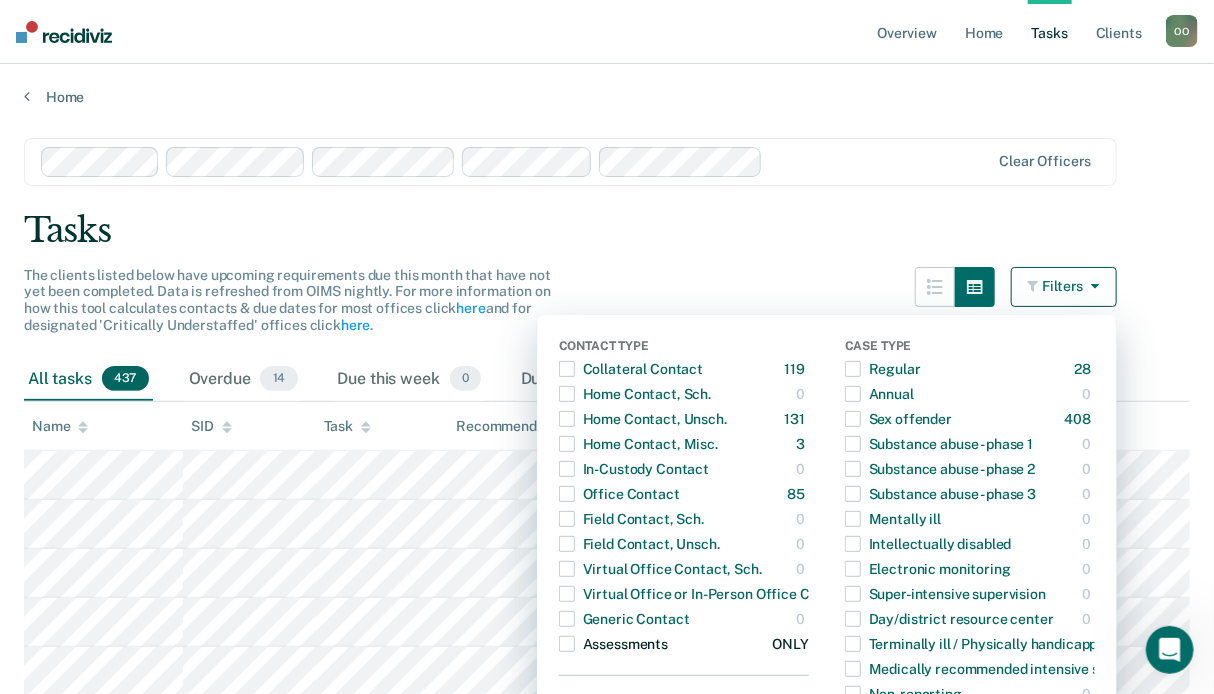 click at bounding box center (567, 644) 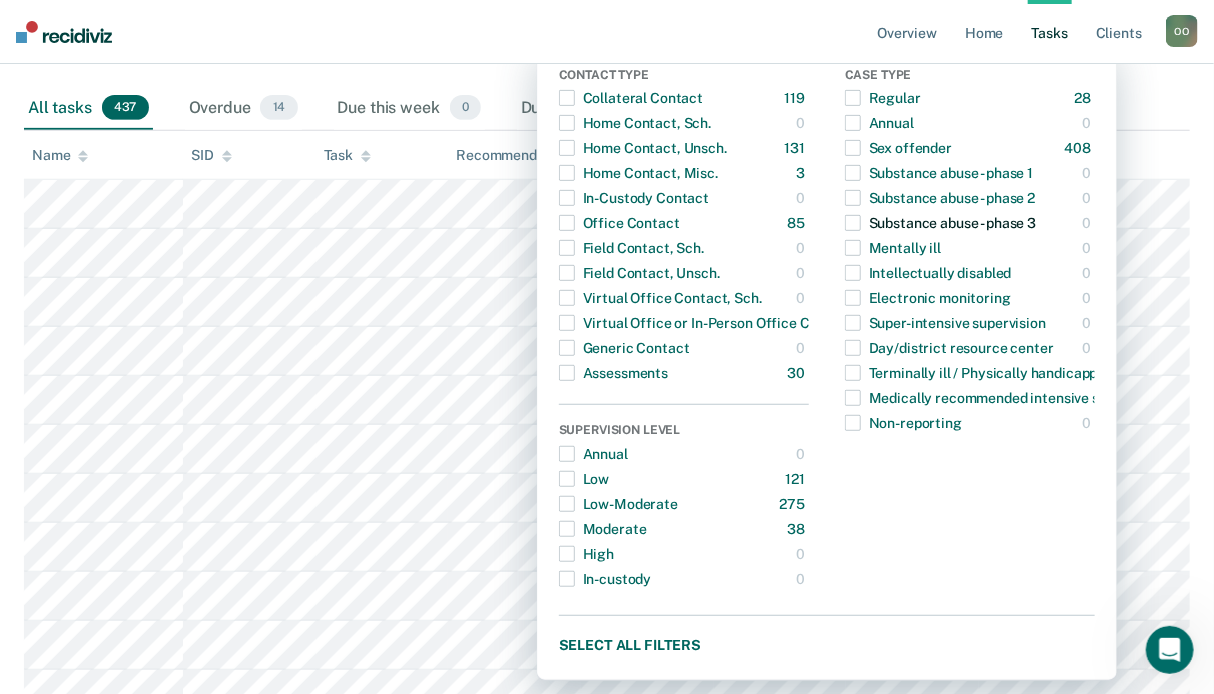 scroll, scrollTop: 300, scrollLeft: 0, axis: vertical 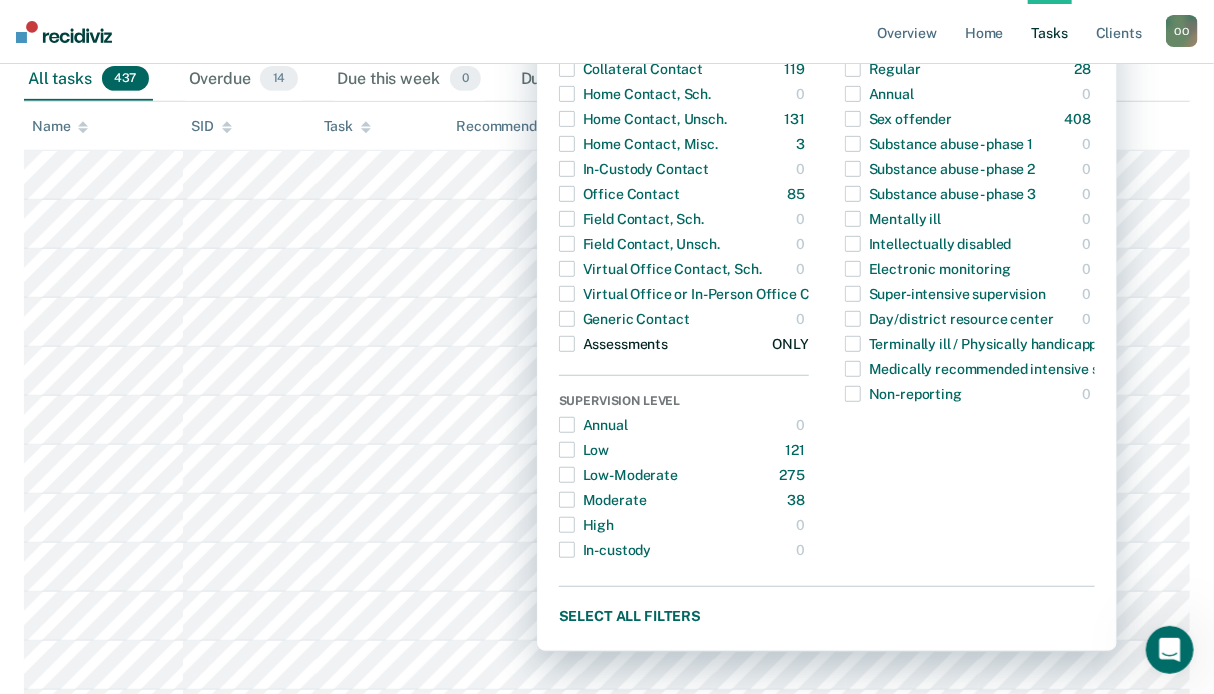 click on "Assessments" at bounding box center (613, 344) 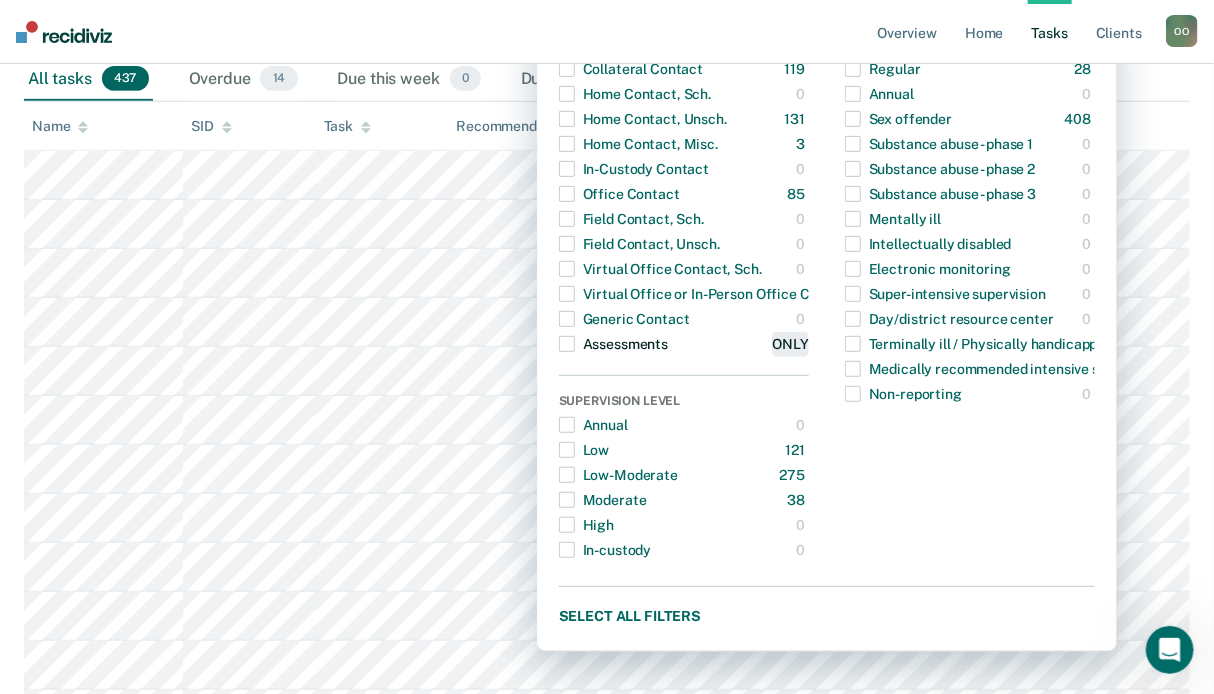 click on "ONLY" at bounding box center (790, 344) 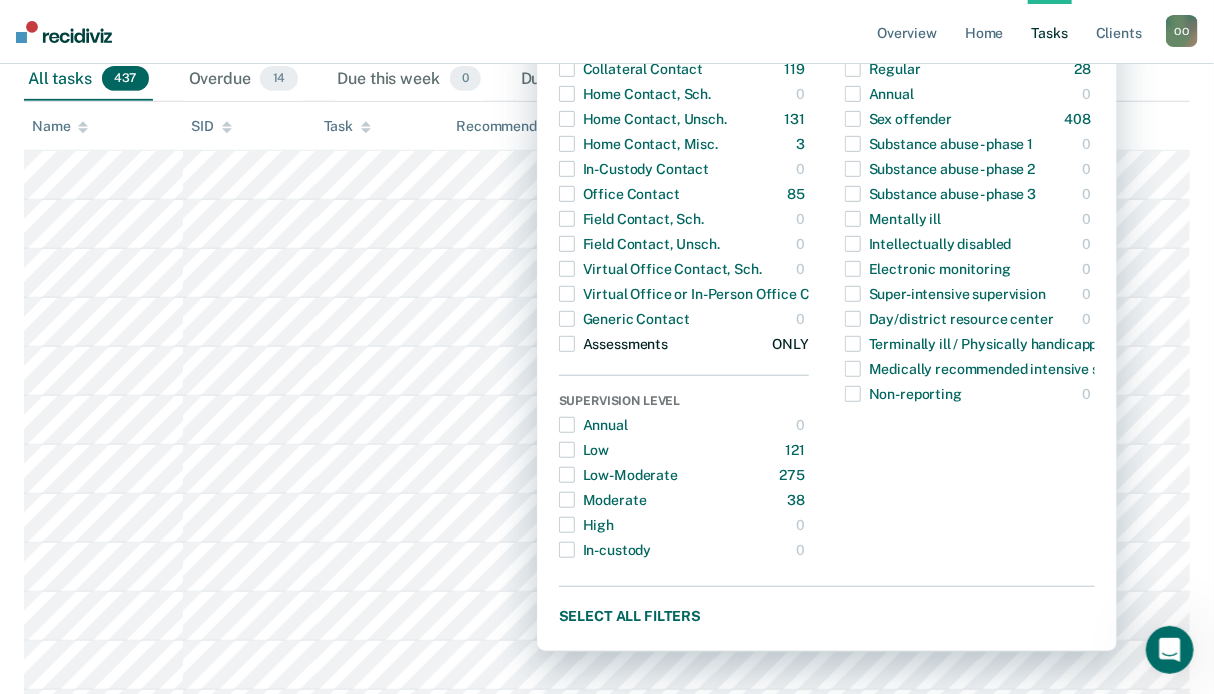 click on "Assessments" at bounding box center [613, 344] 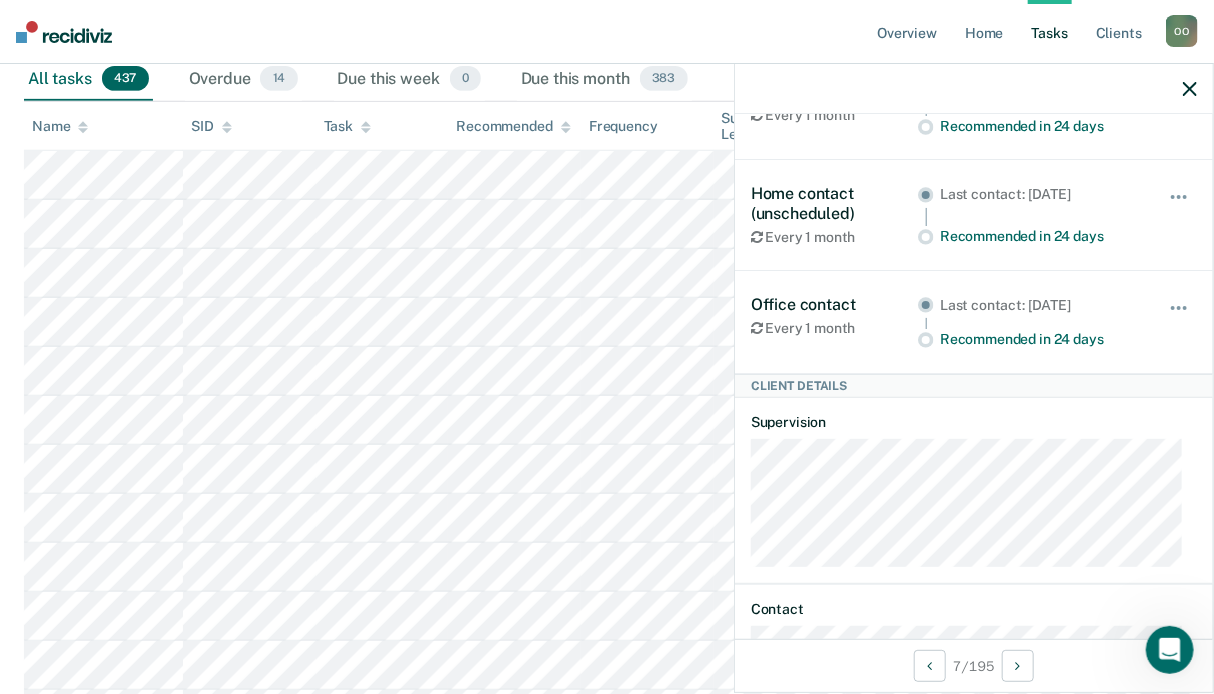 scroll, scrollTop: 386, scrollLeft: 0, axis: vertical 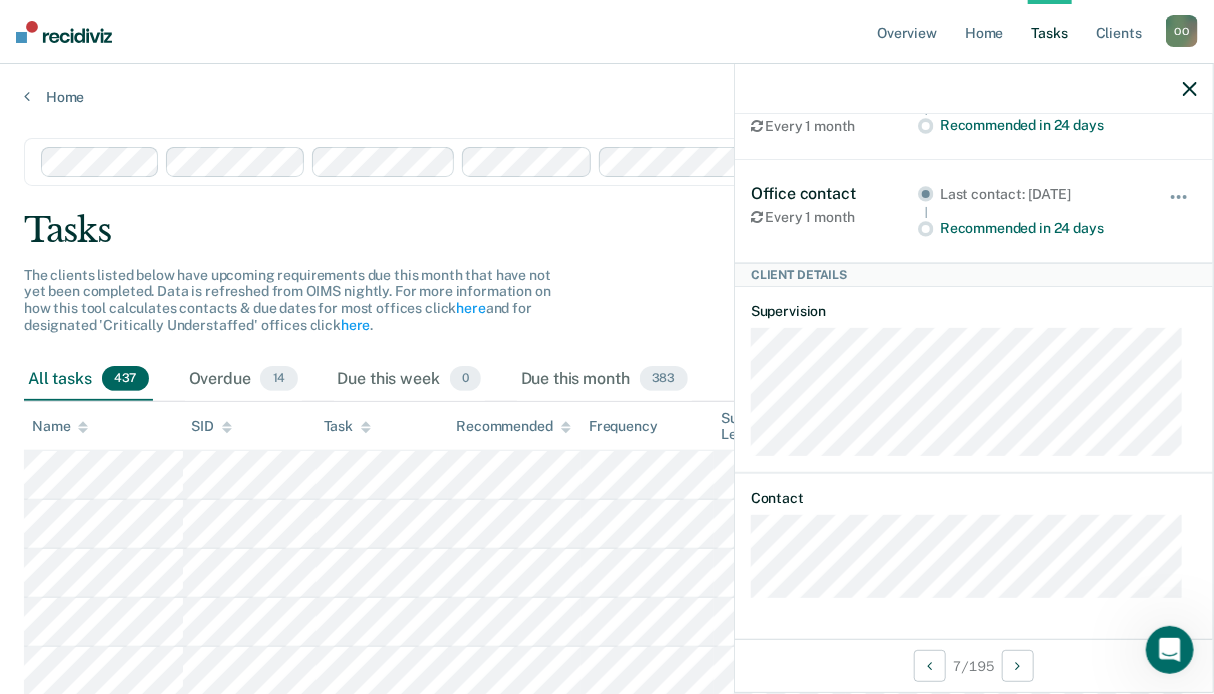 click on "Tasks" at bounding box center [607, 230] 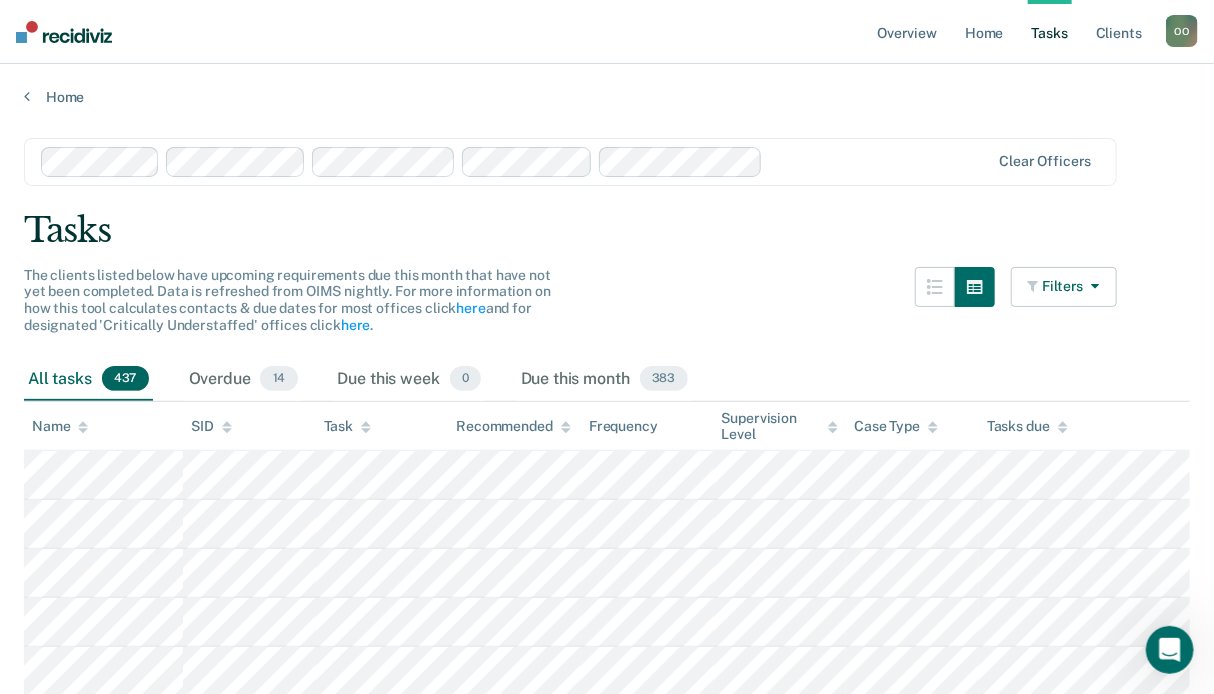 click at bounding box center [1092, 286] 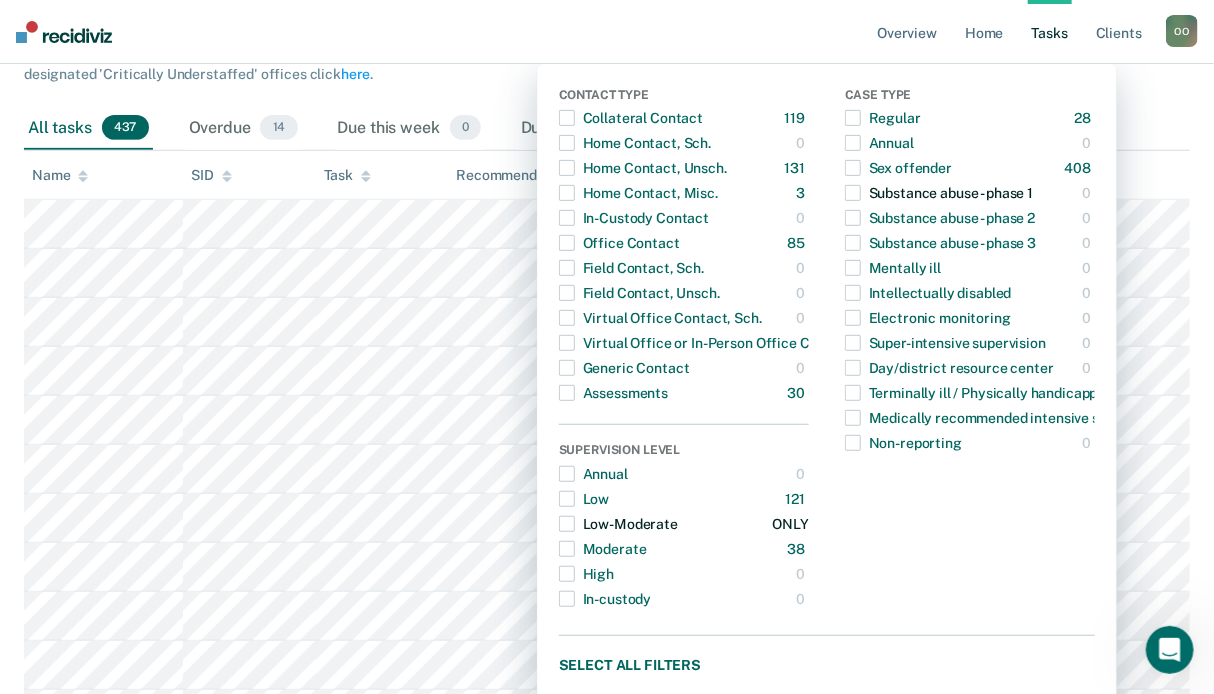 scroll, scrollTop: 300, scrollLeft: 0, axis: vertical 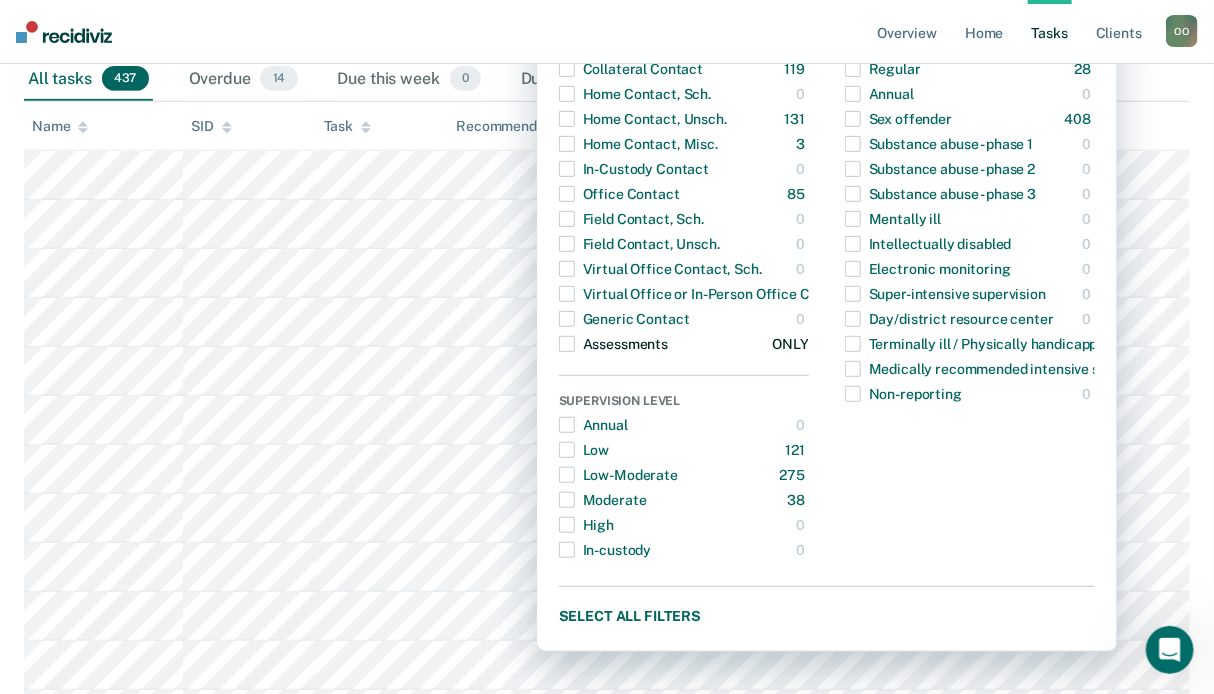click at bounding box center [567, 344] 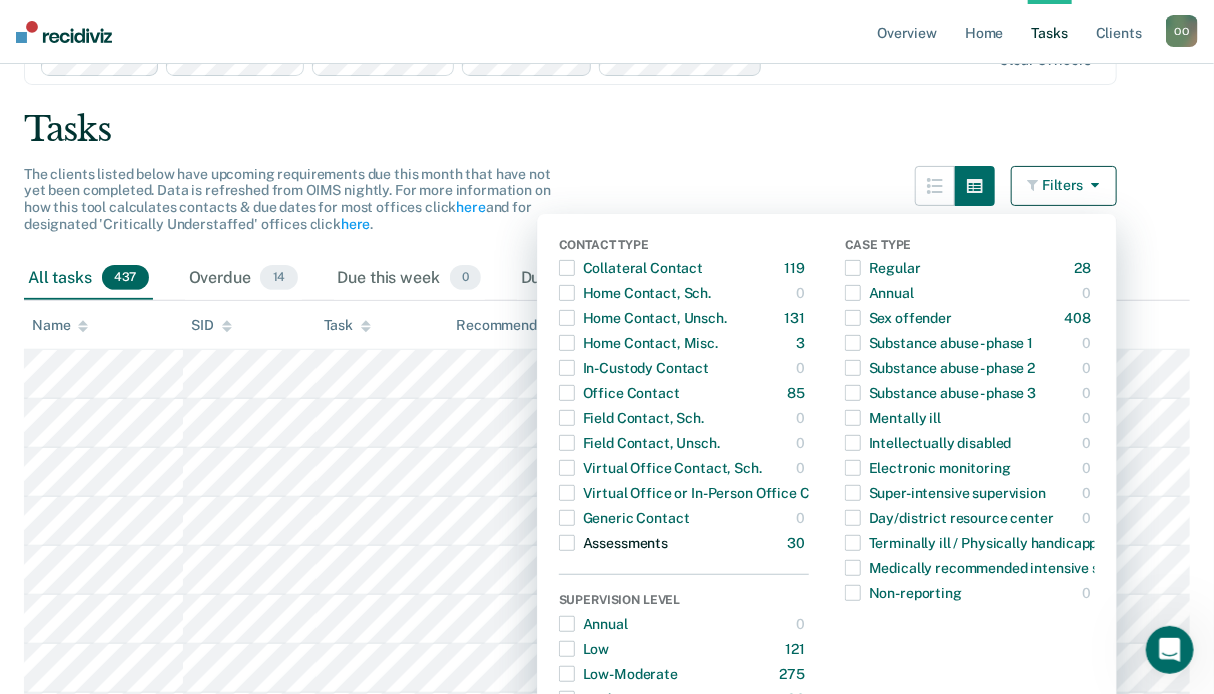 scroll, scrollTop: 0, scrollLeft: 0, axis: both 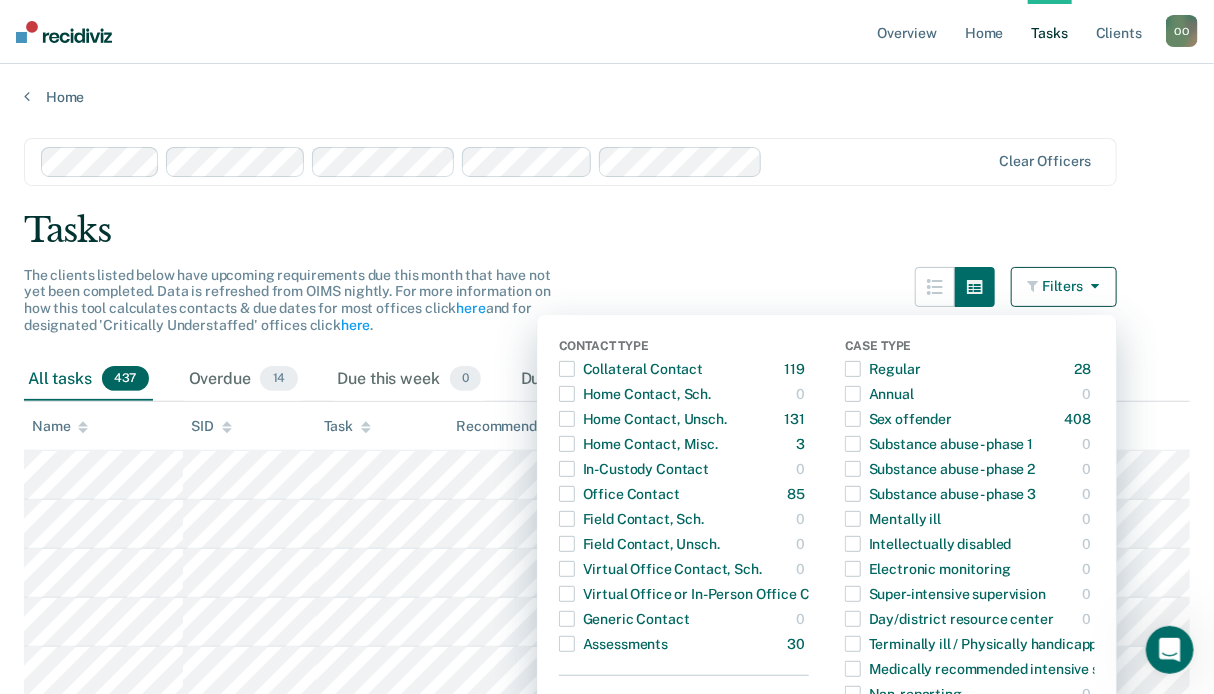 click on "Clear   officers Tasks The clients listed below have upcoming requirements due this month
that have not yet been completed. Data is refreshed from OIMS nightly.
For more information on how this tool calculates contacts & due dates
for most offices click  here
and for designated 'Critically Understaffed' offices click
here .  Filters Contact Type Collateral Contact 0 ONLY Home Contact, Sch. 0 ONLY Home Contact, Unsch. 0 ONLY Home Contact, Misc. 3 ONLY In-Custody Contact 0 ONLY Office Contact 1 ONLY Field Contact, Sch. 0 ONLY Field Contact, Unsch. 0 ONLY Virtual Office Contact, Sch. 0 ONLY Virtual Office or In-Person Office Contact 19 ONLY Generic Contact 0 ONLY Assessments 6 ONLY Supervision Level Annual 0 ONLY Low 15 ONLY Low-Moderate 10 ONLY Moderate 1 ONLY High 0 ONLY In-custody 0 ONLY Case Type Regular 28 ONLY Annual 0 ONLY Sex offender 0 ONLY Substance abuse - phase 1 0 ONLY Substance abuse - phase 2 0 ONLY Substance abuse - phase 3 0 ONLY Mentally ill 0" at bounding box center [607, 11022] 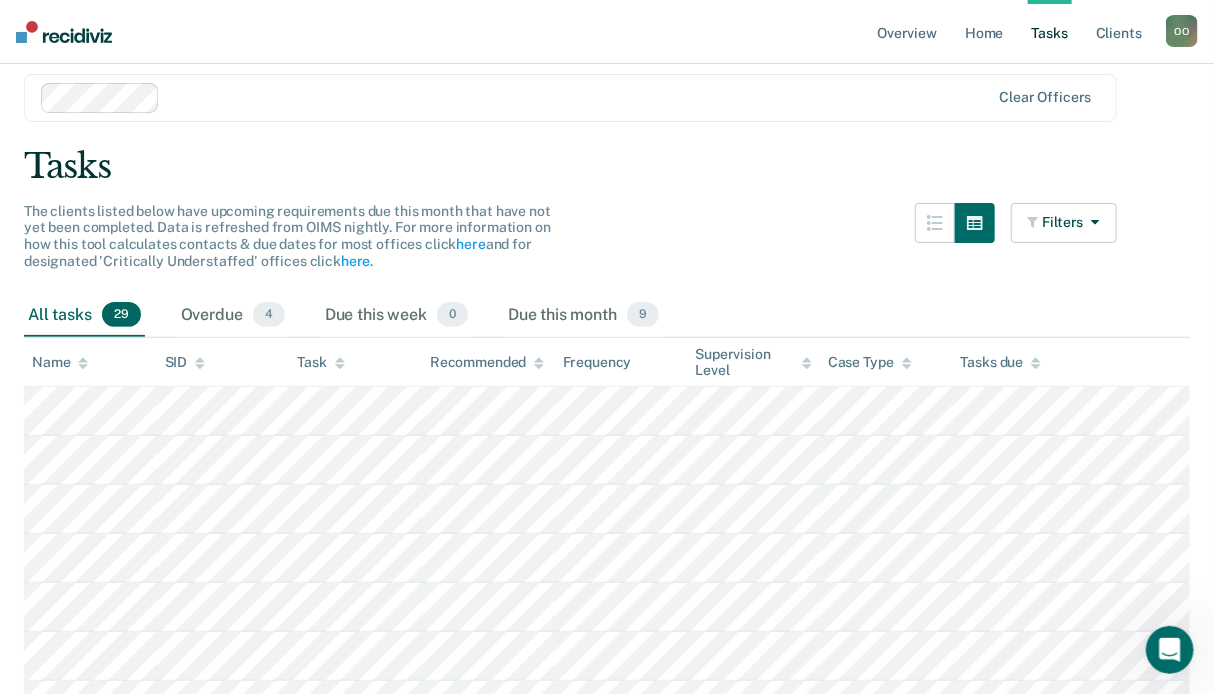scroll, scrollTop: 0, scrollLeft: 0, axis: both 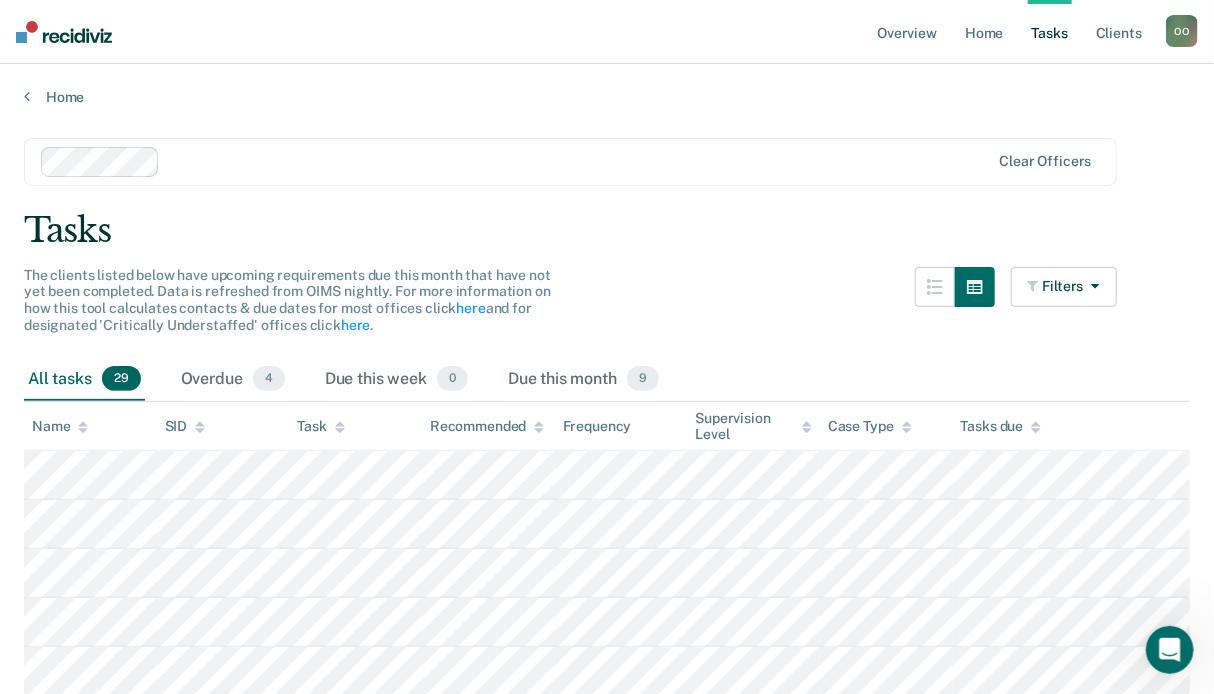 click on "Clear   officers Tasks The clients listed below have upcoming requirements due this month
that have not yet been completed. Data is refreshed from OIMS nightly.
For more information on how this tool calculates contacts & due dates
for most offices click  here
and for designated 'Critically Understaffed' offices click
here .  Filters Contact Type Collateral Contact 0 ONLY Home Contact, Sch. 0 ONLY Home Contact, Unsch. 0 ONLY Home Contact, Misc. 3 ONLY In-Custody Contact 0 ONLY Office Contact 85 ONLY Field Contact, Sch. 0 ONLY Field Contact, Unsch. 0 ONLY Virtual Office Contact, Sch. 0 ONLY Virtual Office or In-Person Office Contact 69 ONLY Generic Contact 0 ONLY Assessments 30 ONLY Supervision Level Annual 0 ONLY Low 121 ONLY Low-Moderate 275 ONLY Moderate 38 ONLY High 0 ONLY In-custody 0 ONLY Case Type Regular 28 ONLY Annual 0 ONLY Sex offender 408 ONLY Substance abuse - phase 1 0 ONLY Substance abuse - phase 2 0 ONLY Substance abuse - phase 3 0 ONLY 0 0" at bounding box center (607, 1026) 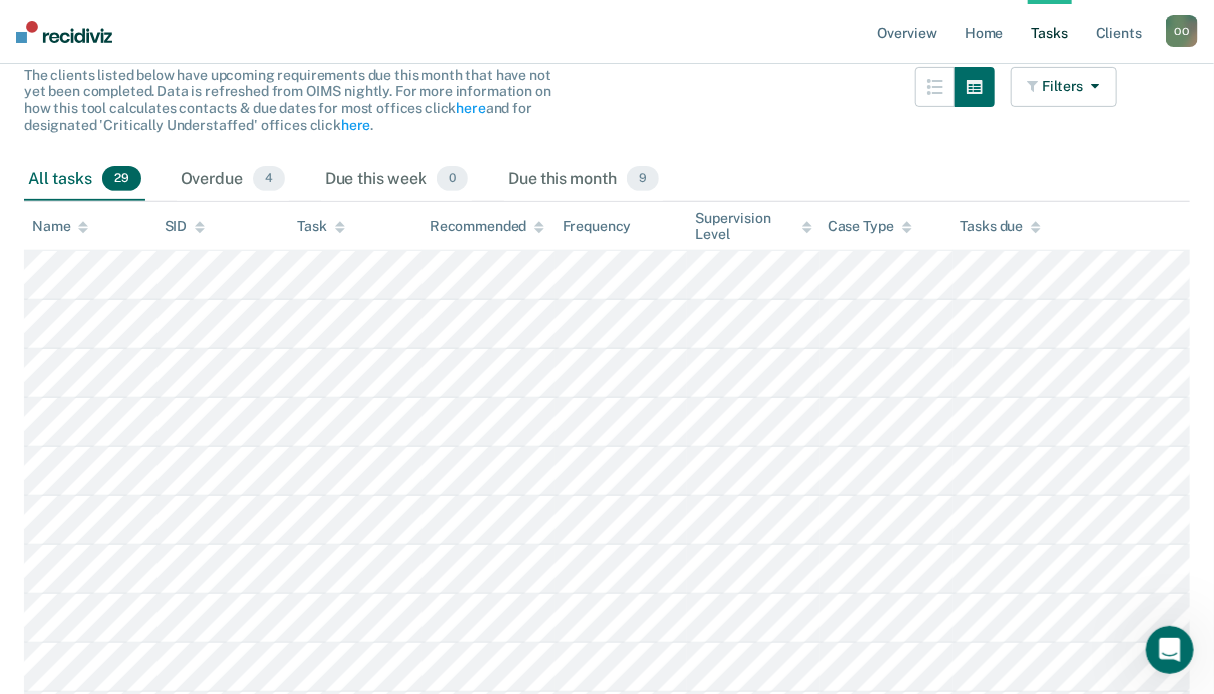 scroll, scrollTop: 0, scrollLeft: 0, axis: both 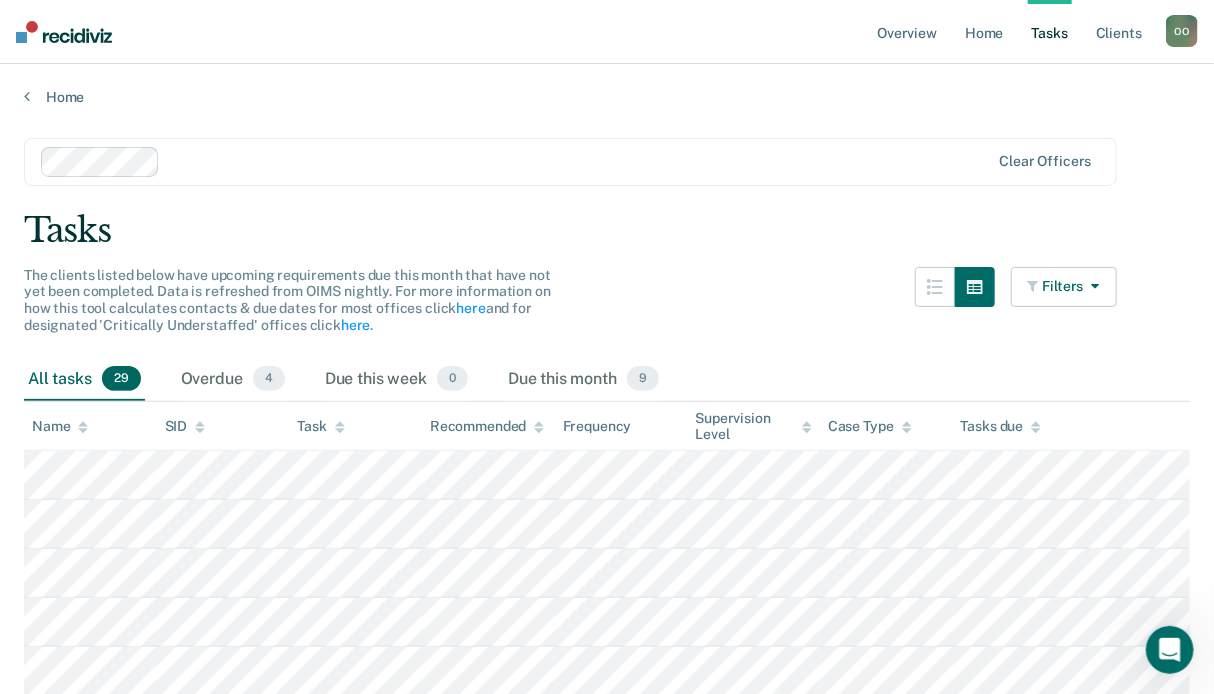 click at bounding box center [1092, 286] 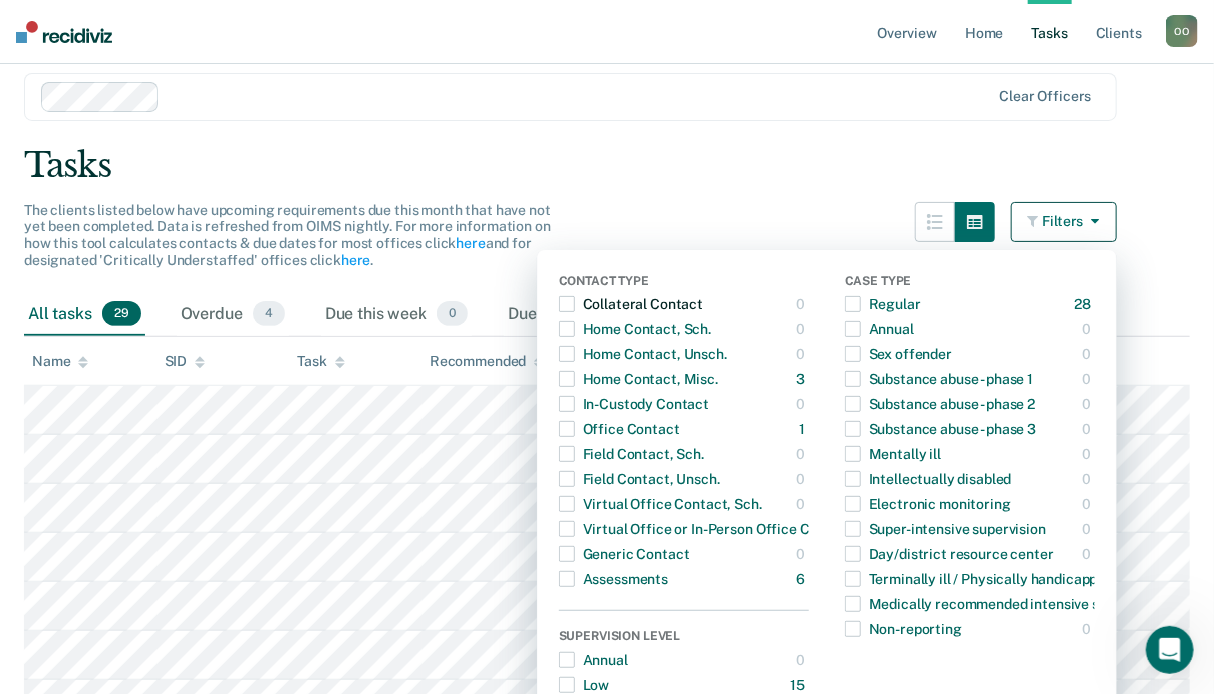 scroll, scrollTop: 200, scrollLeft: 0, axis: vertical 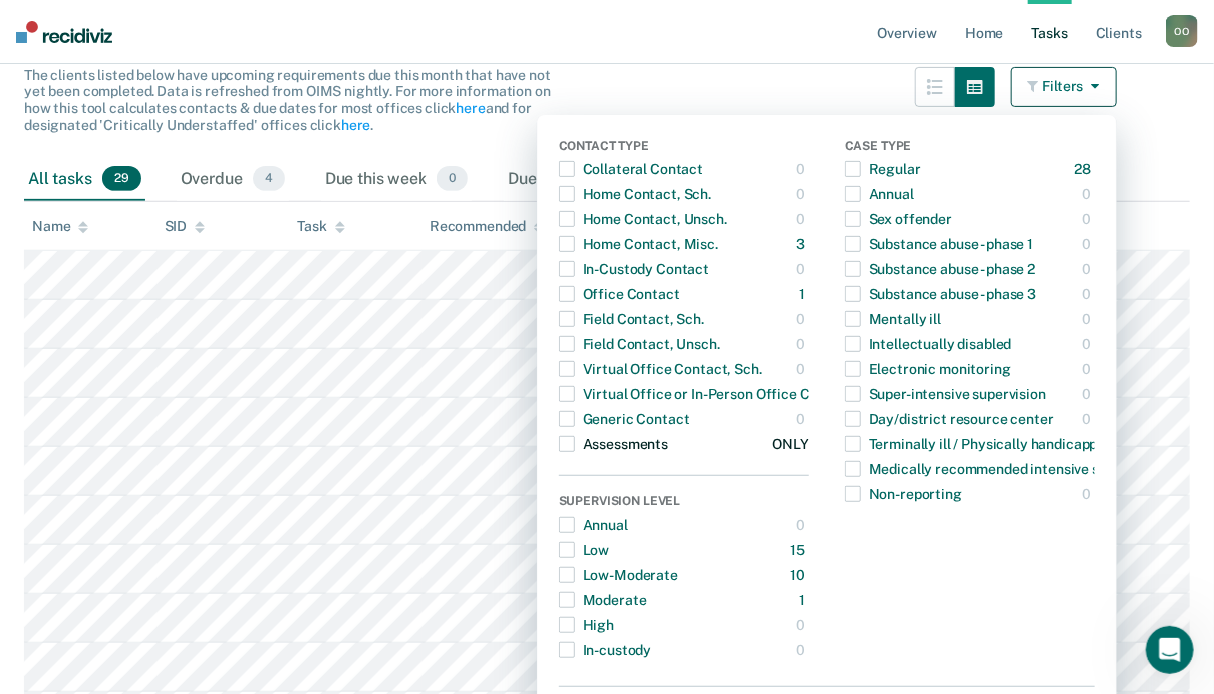click at bounding box center (567, 444) 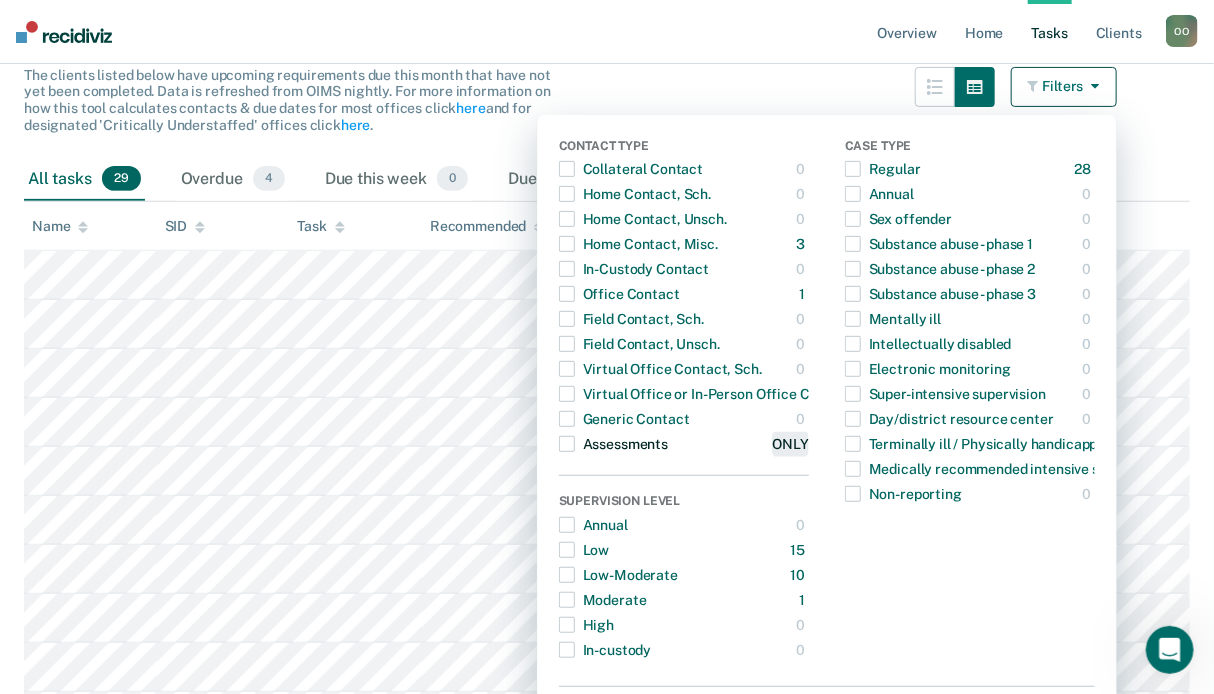 click on "ONLY" at bounding box center [790, 444] 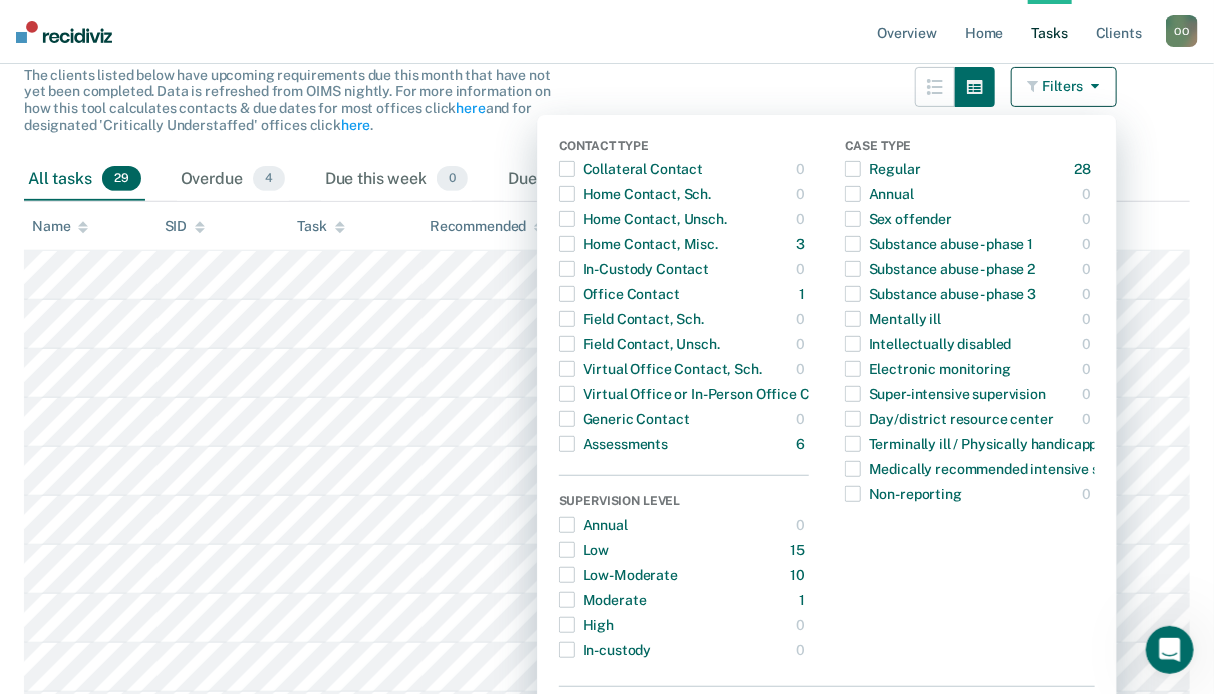 click on "Clear   officers Tasks The clients listed below have upcoming requirements due this month
that have not yet been completed. Data is refreshed from OIMS nightly.
For more information on how this tool calculates contacts & due dates
for most offices click  here
and for designated 'Critically Understaffed' offices click
here .  Filters Contact Type Collateral Contact 0 ONLY Home Contact, Sch. 0 ONLY Home Contact, Unsch. 0 ONLY Home Contact, Misc. 3 ONLY In-Custody Contact 0 ONLY Office Contact 85 ONLY Field Contact, Sch. 0 ONLY Field Contact, Unsch. 0 ONLY Virtual Office Contact, Sch. 0 ONLY Virtual Office or In-Person Office Contact 69 ONLY Generic Contact 0 ONLY Assessments 30 ONLY Supervision Level Annual 0 ONLY Low 121 ONLY Low-Moderate 275 ONLY Moderate 38 ONLY High 0 ONLY In-custody 0 ONLY Case Type Regular 28 ONLY Annual 0 ONLY Sex offender 408 ONLY Substance abuse - phase 1 0 ONLY Substance abuse - phase 2 0 ONLY Substance abuse - phase 3 0 ONLY 0 0" at bounding box center (607, 826) 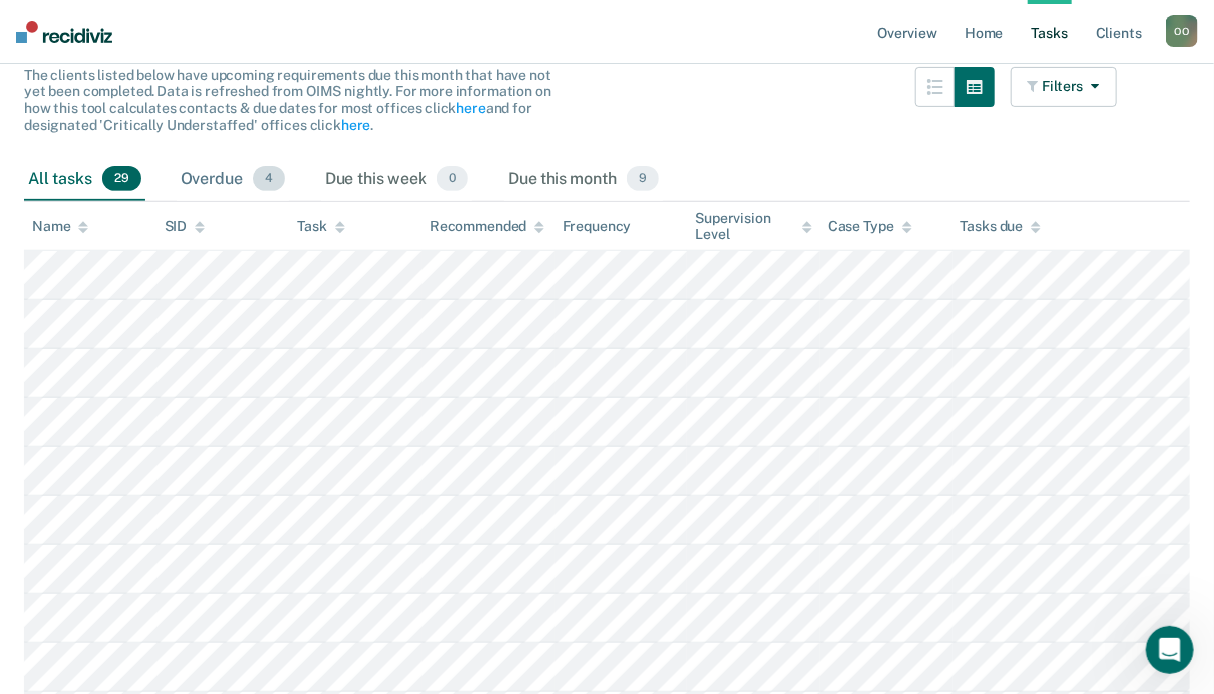click on "Overdue 4" at bounding box center [233, 180] 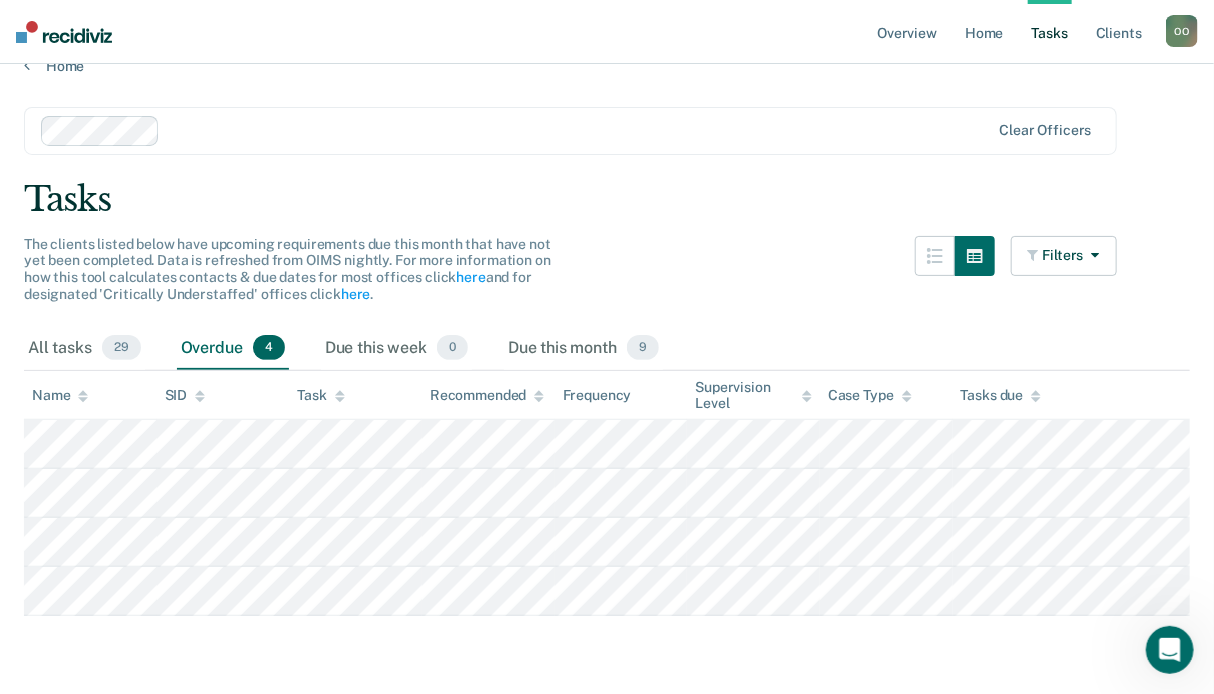click on "Tasks" at bounding box center [607, 199] 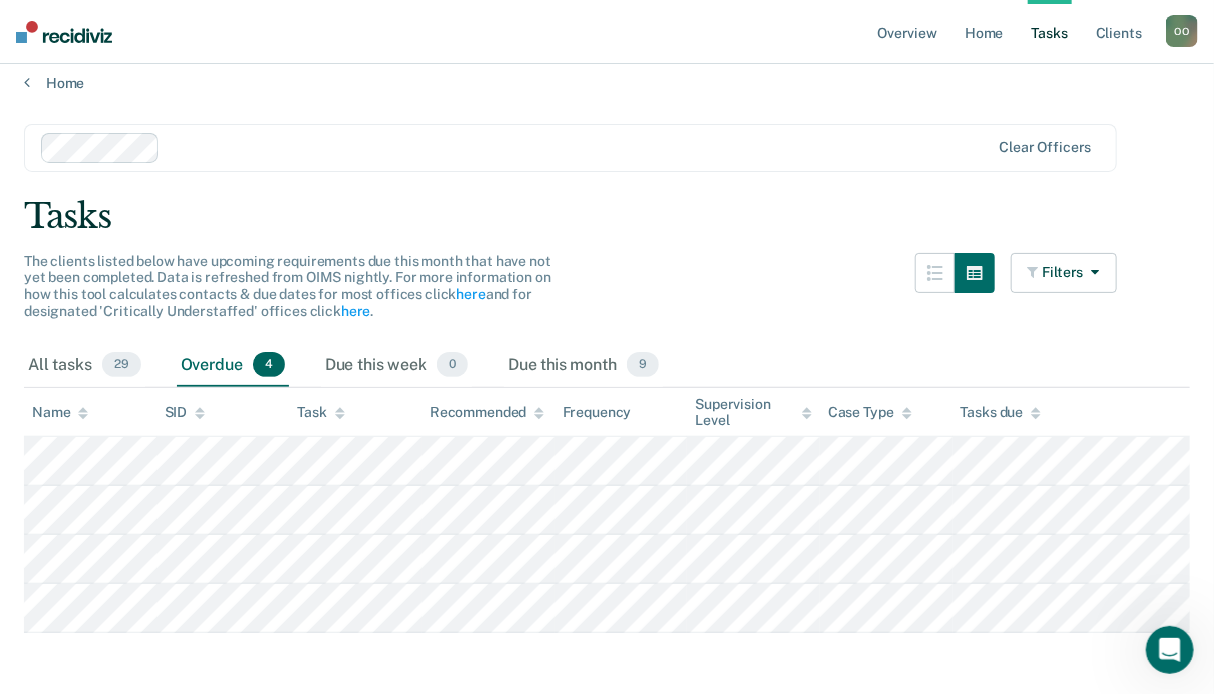 scroll, scrollTop: 0, scrollLeft: 0, axis: both 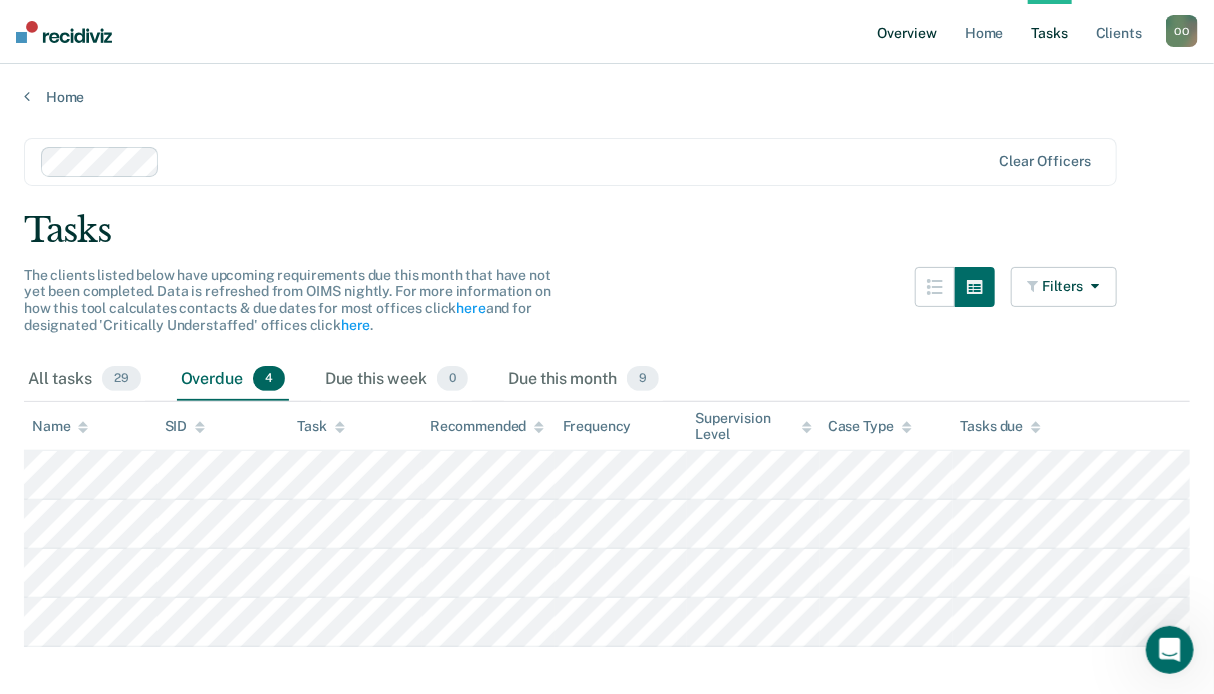 click on "Overview" at bounding box center [907, 32] 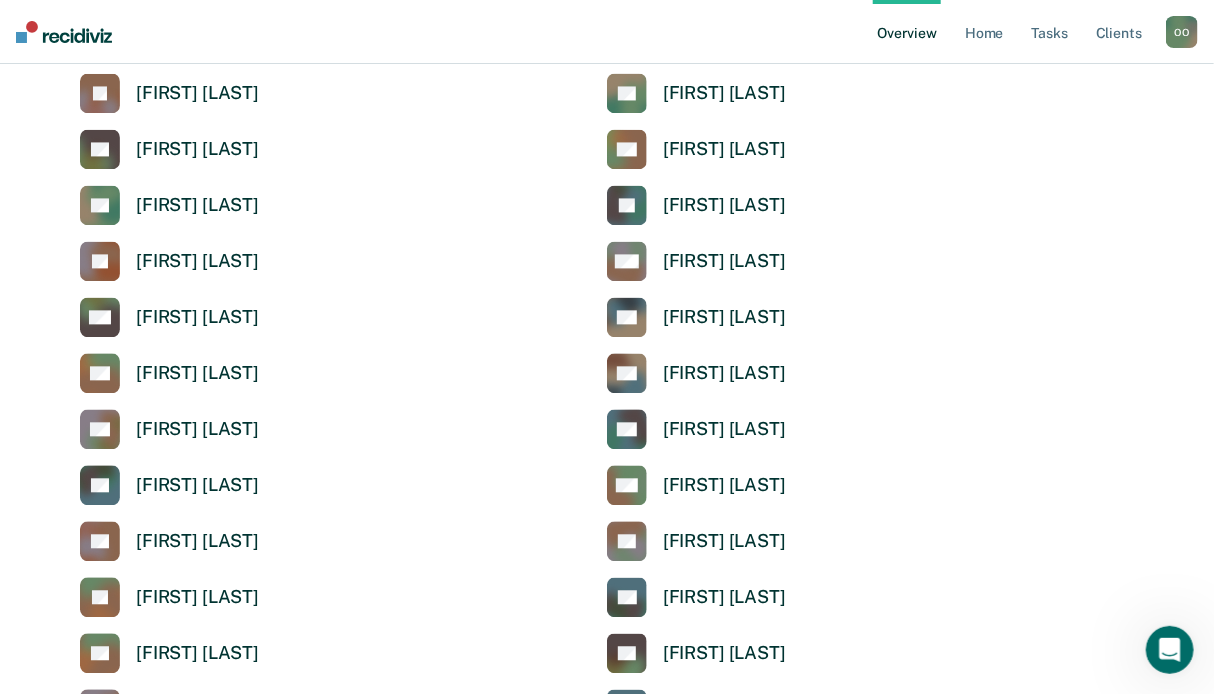scroll, scrollTop: 4700, scrollLeft: 0, axis: vertical 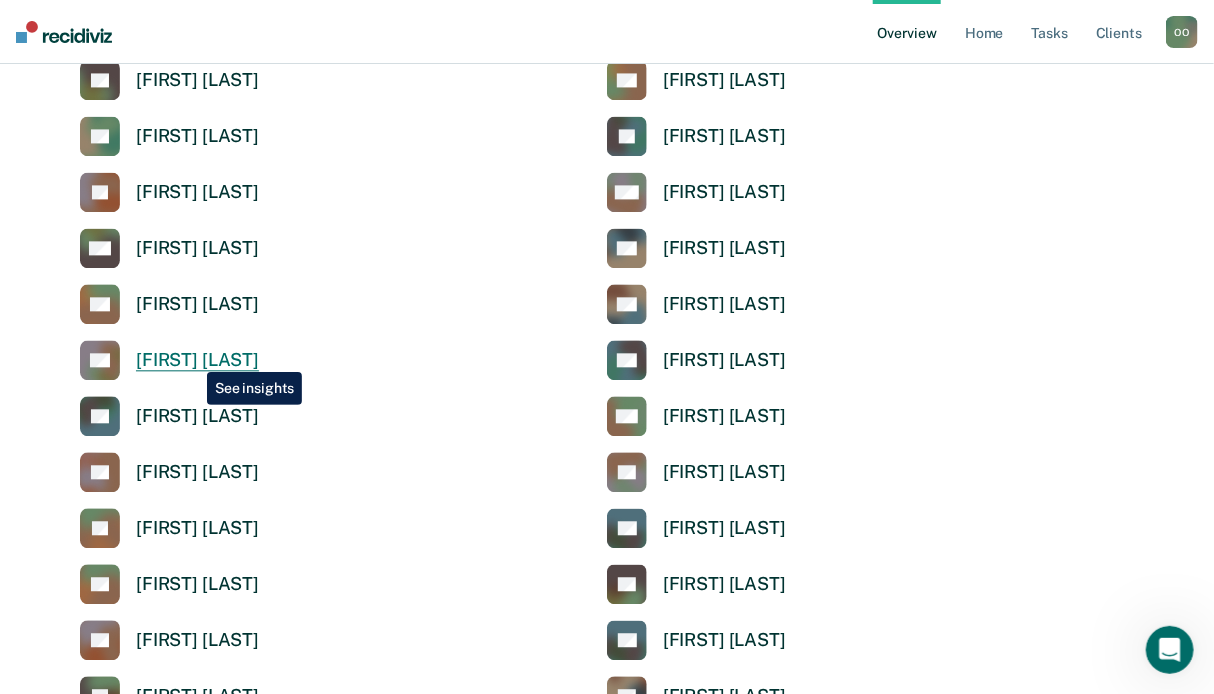 click on "[FIRST] [LAST]" at bounding box center (197, 360) 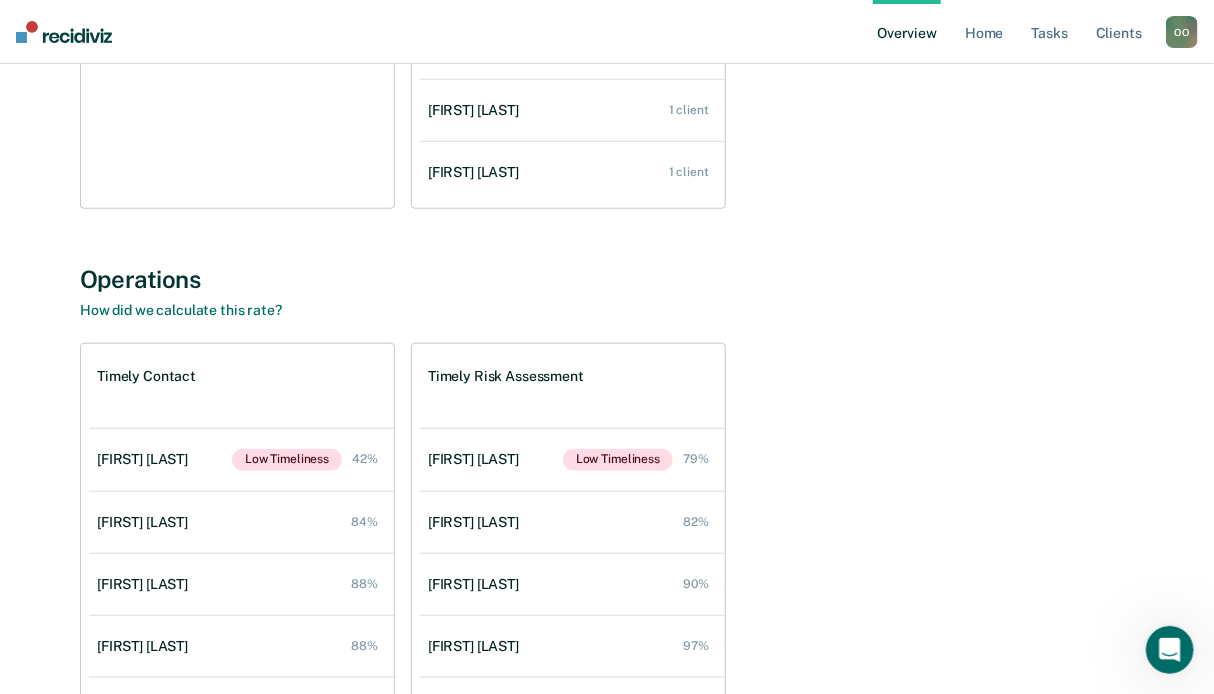scroll, scrollTop: 600, scrollLeft: 0, axis: vertical 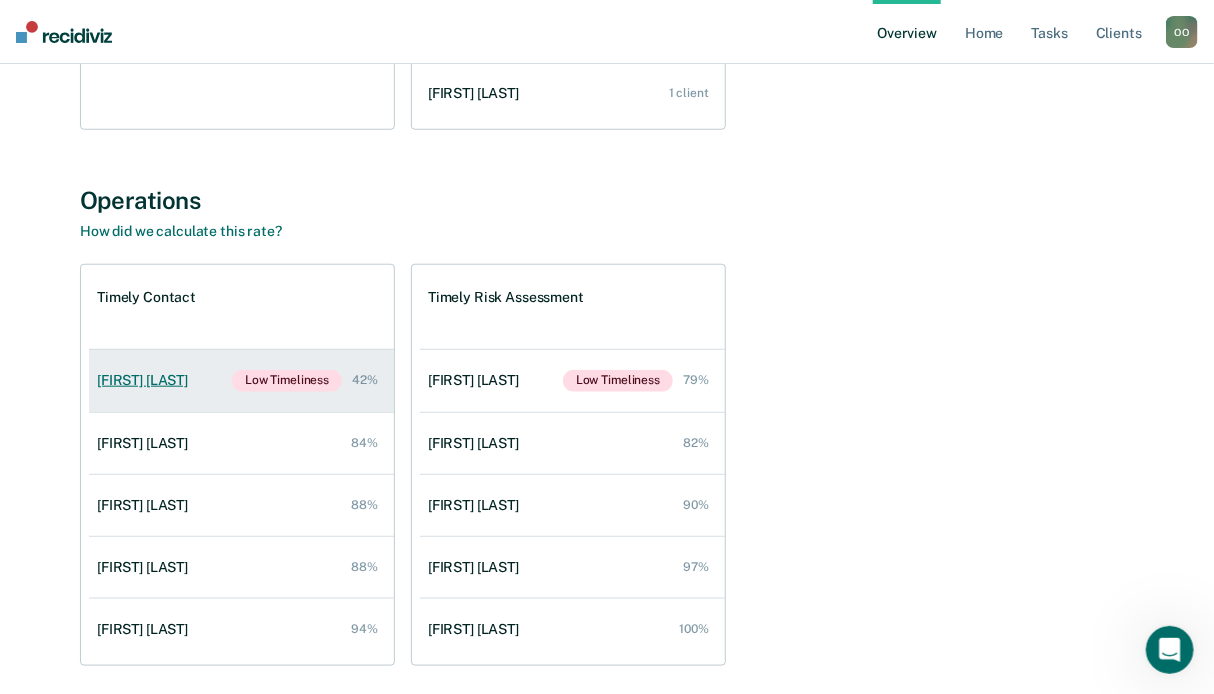 click on "42%" at bounding box center [365, 380] 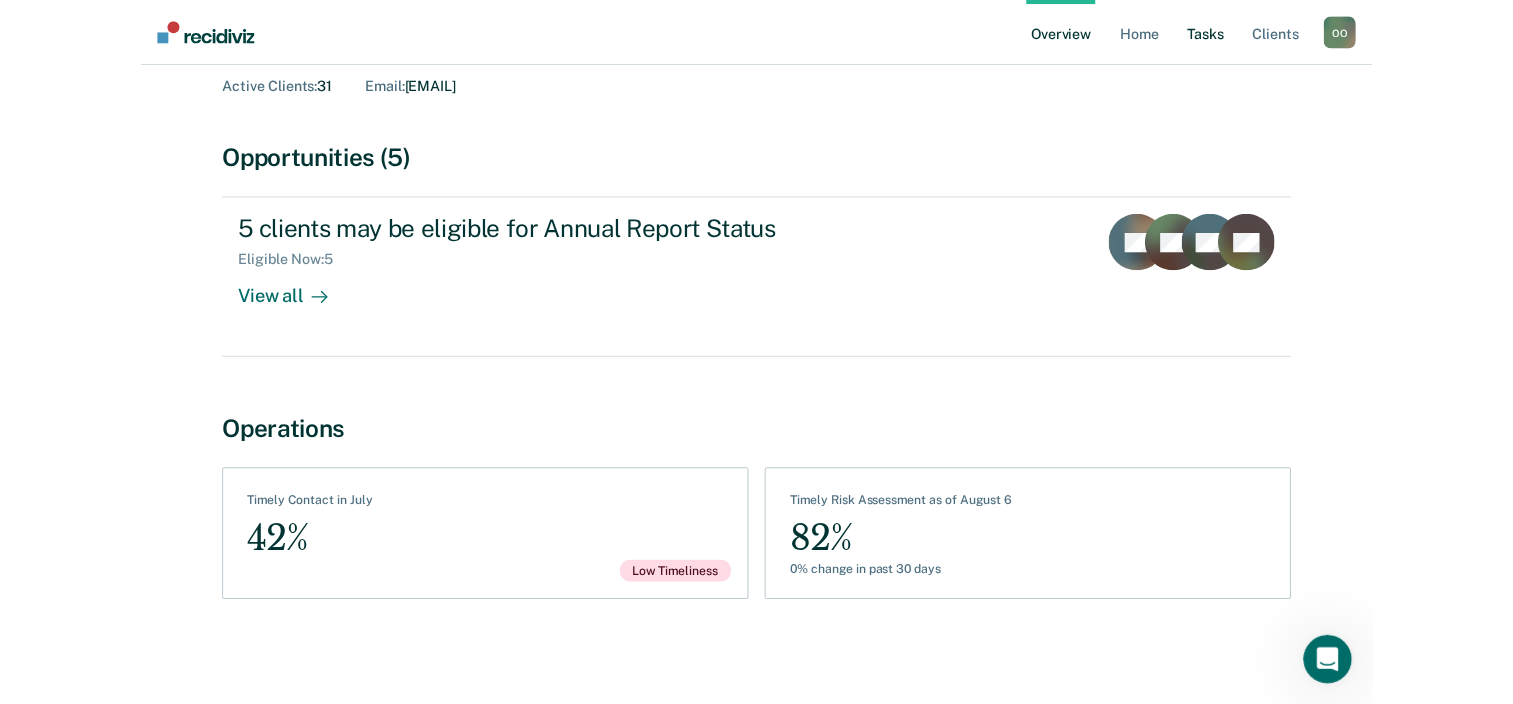 scroll, scrollTop: 116, scrollLeft: 0, axis: vertical 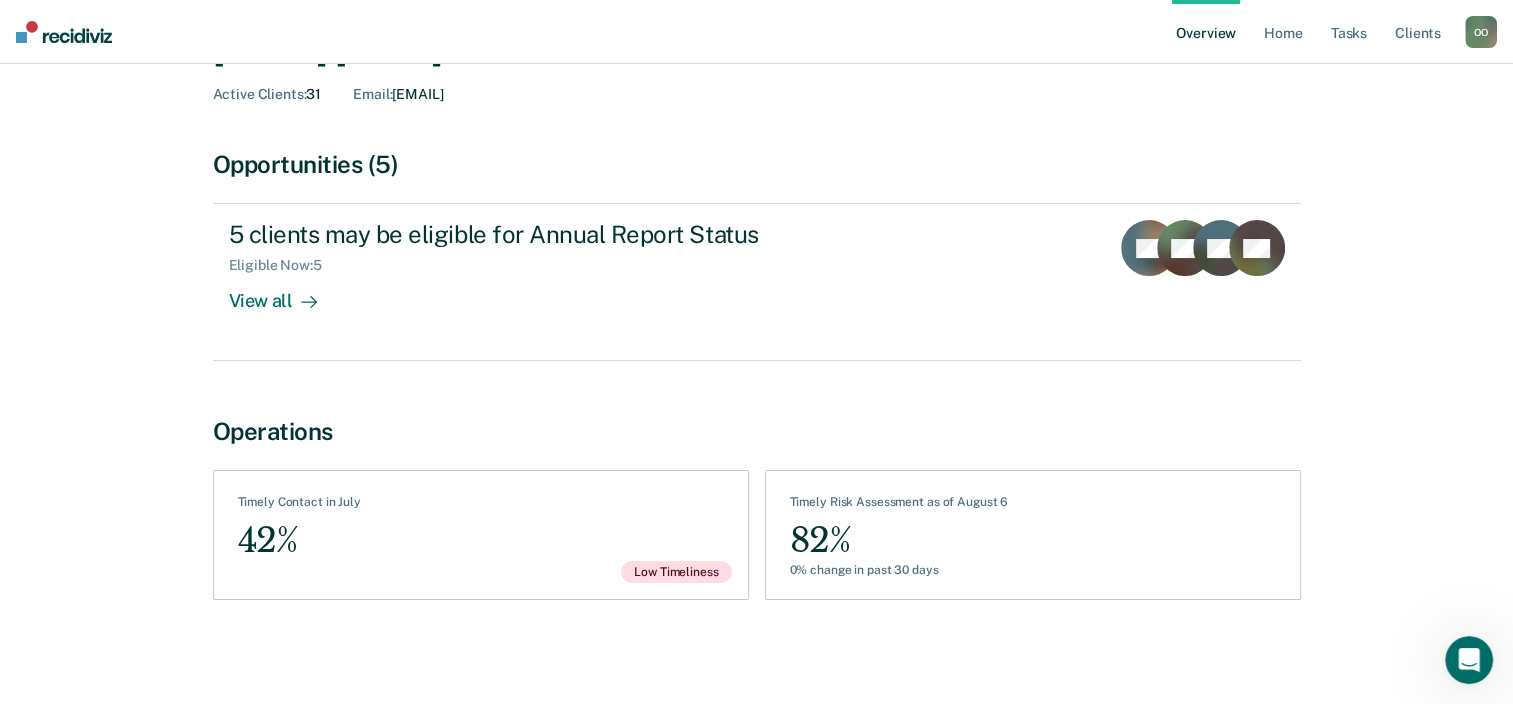 click on "All Supervisors / [FIRST] [LAST] Overview / [FIRST] [LAST] Profile [FIRST] [LAST] Active Clients :  31 Email :  [EMAIL] Opportunities (5) 5 clients may be eligible for Annual Report Status Eligible Now :  5 View all   LG KG + 2 Operations See Clients Timely Contact in July 42% Low Timeliness See Assessments Timely Risk Assessment as of August 6 82% 0% change in past 30 days" at bounding box center (756, 306) 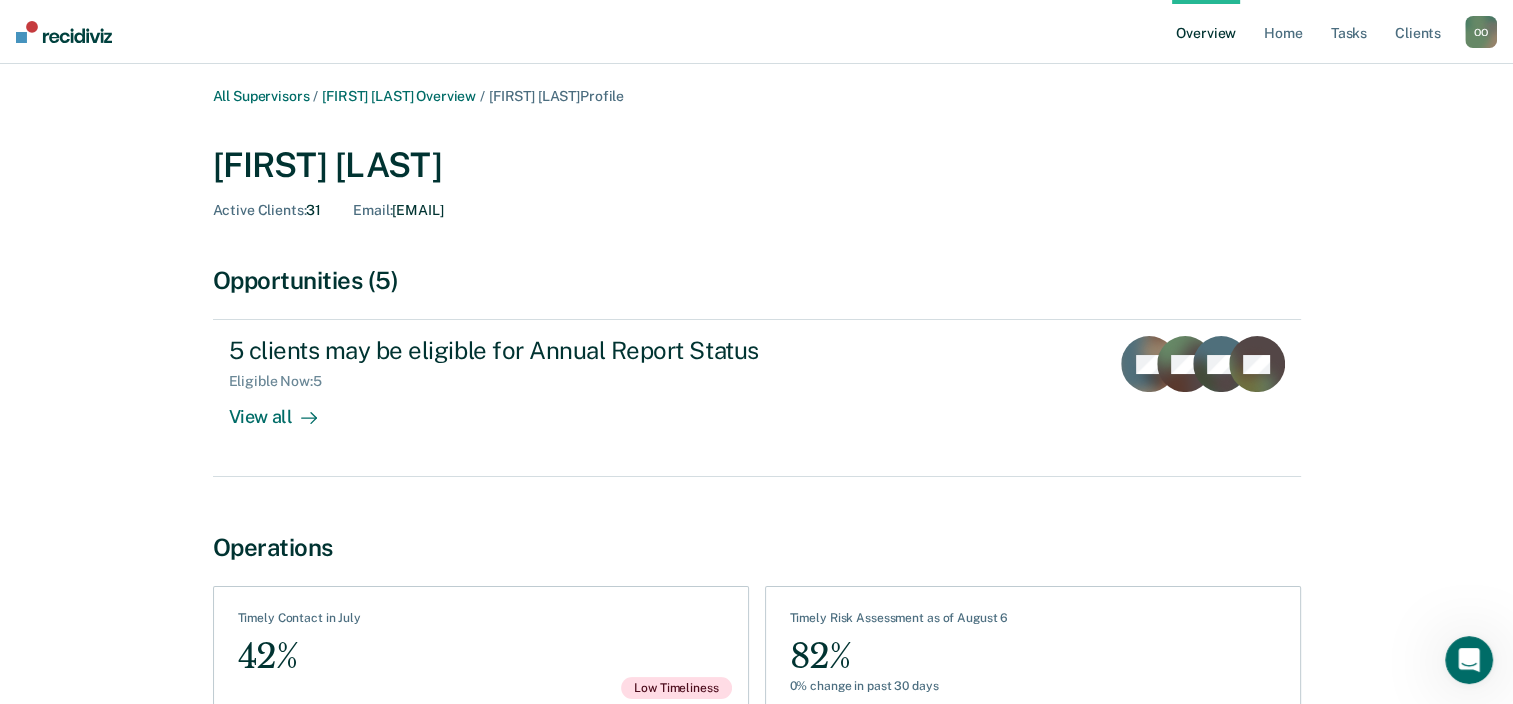 scroll, scrollTop: 0, scrollLeft: 0, axis: both 